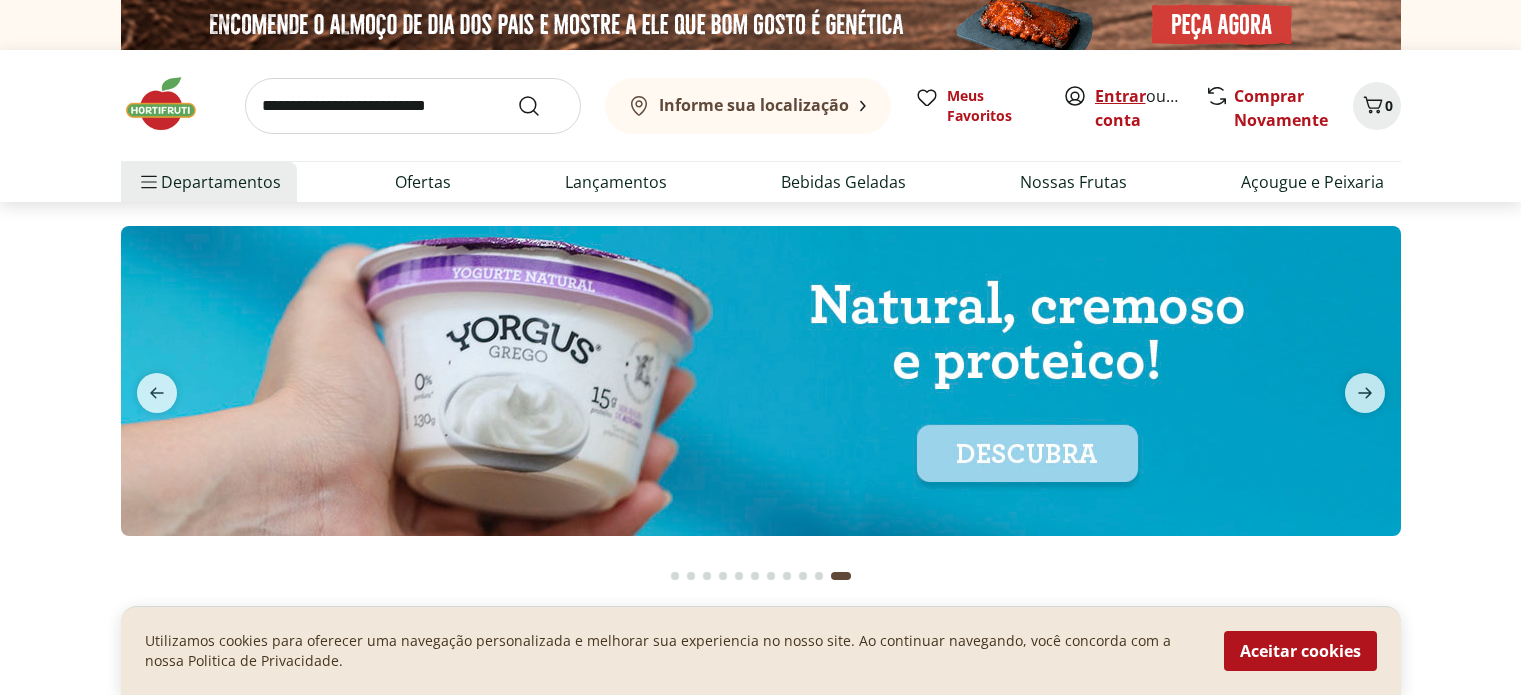 scroll, scrollTop: 0, scrollLeft: 0, axis: both 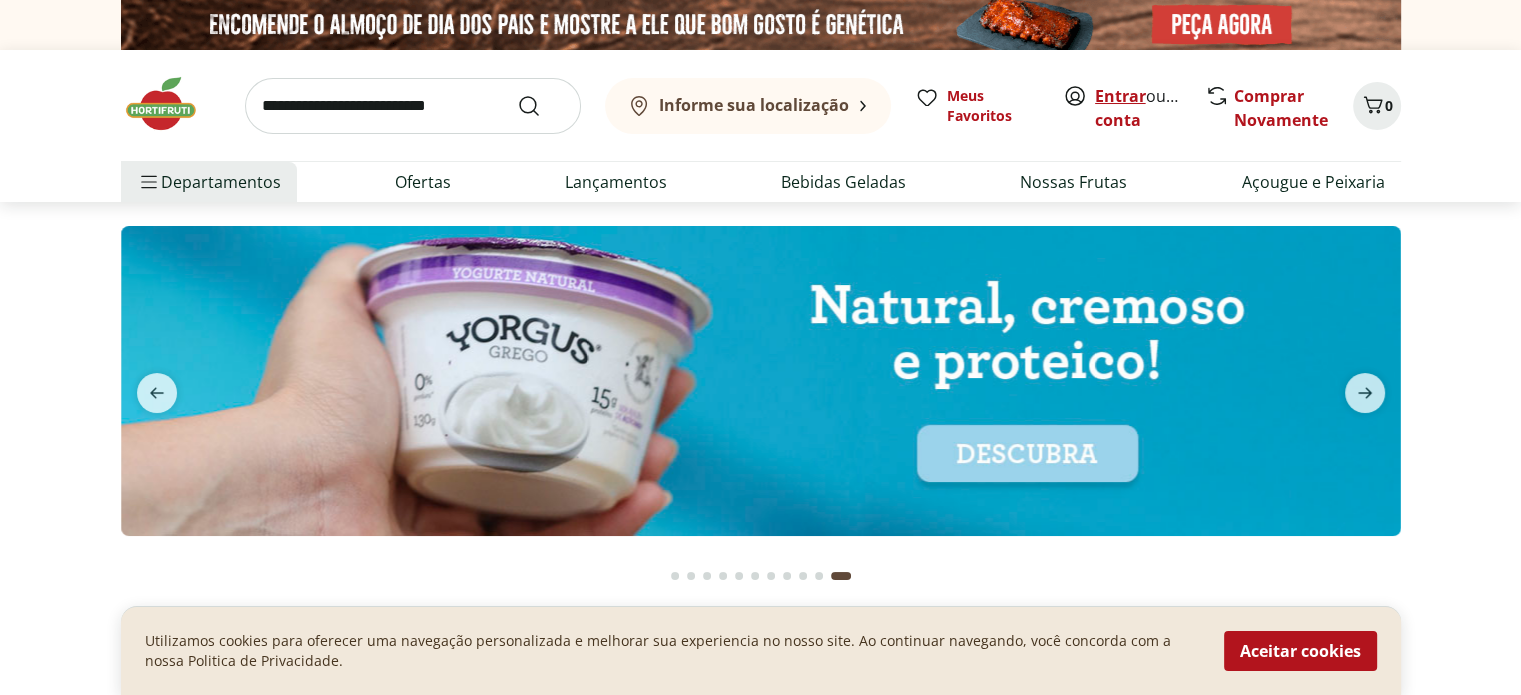 click on "Entrar" at bounding box center (1120, 96) 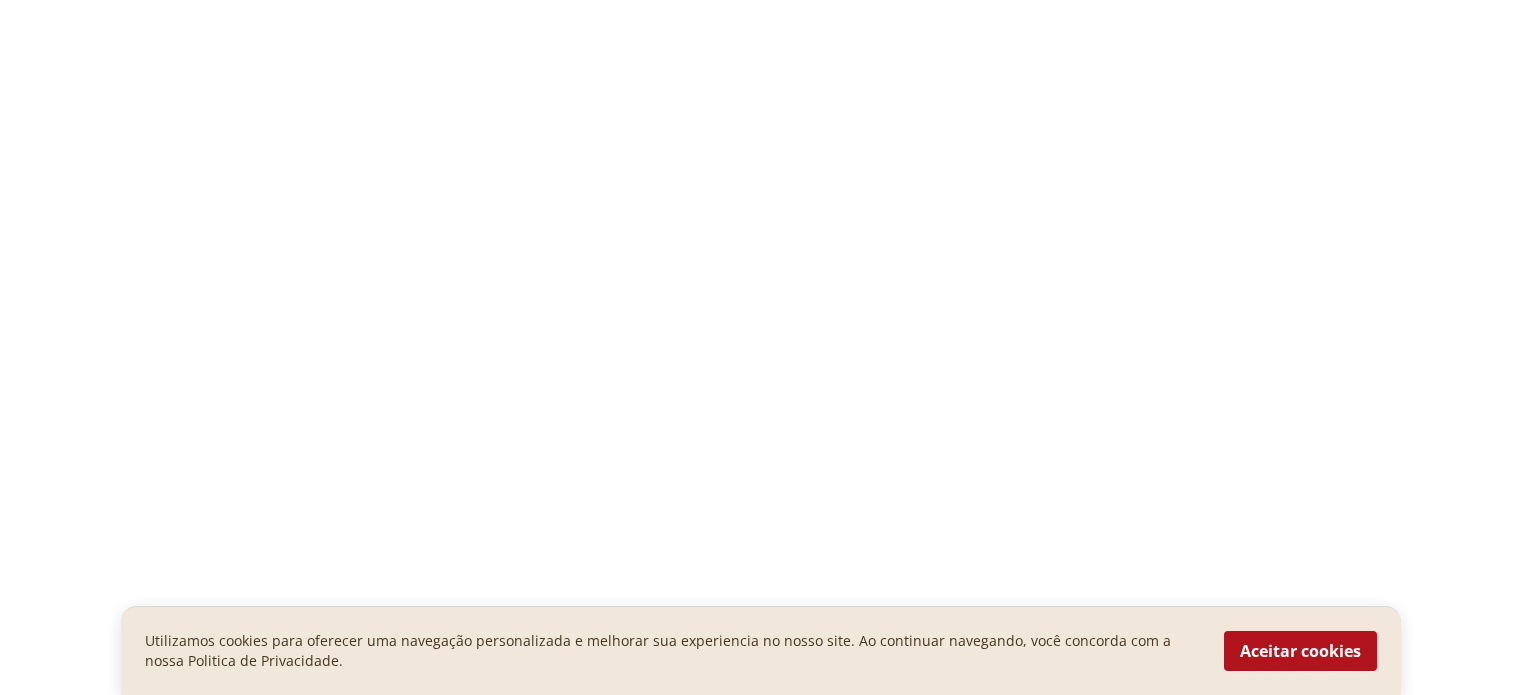 scroll, scrollTop: 0, scrollLeft: 0, axis: both 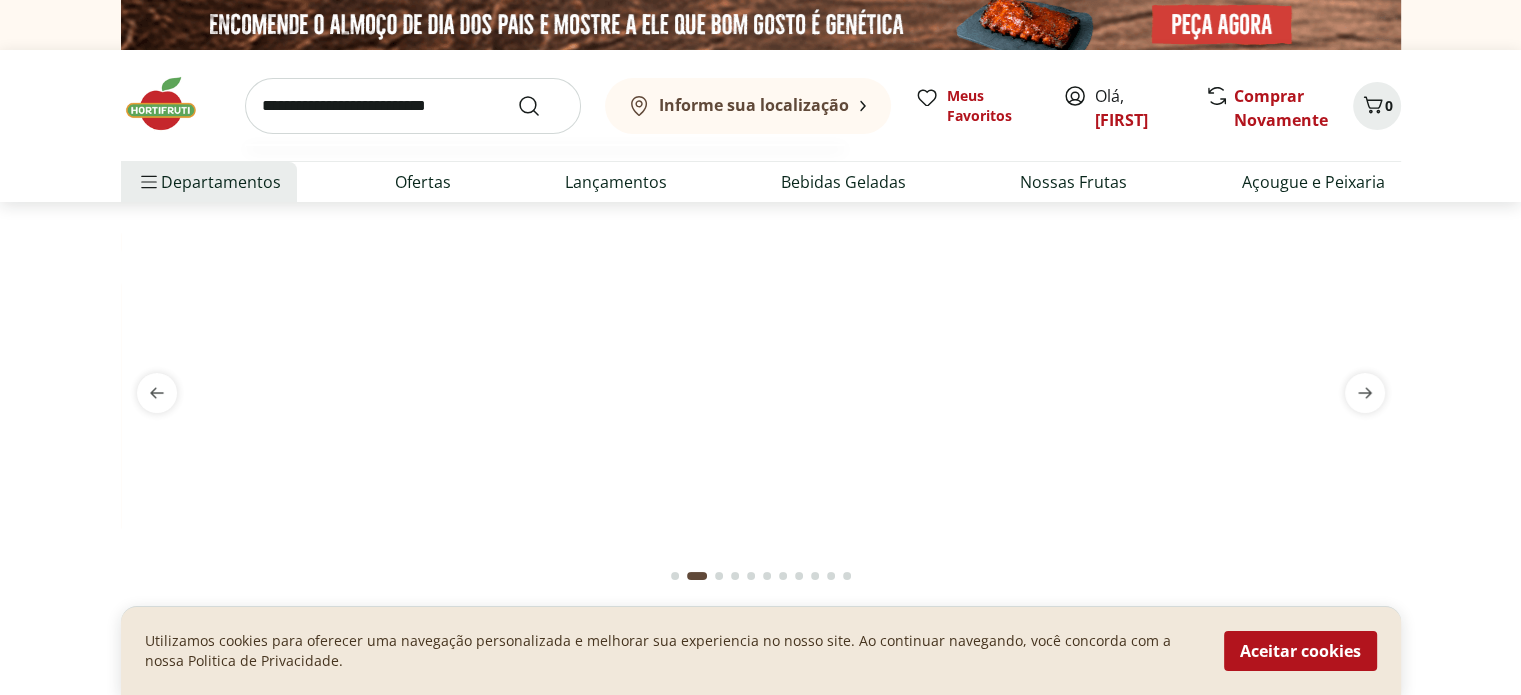 click at bounding box center (413, 106) 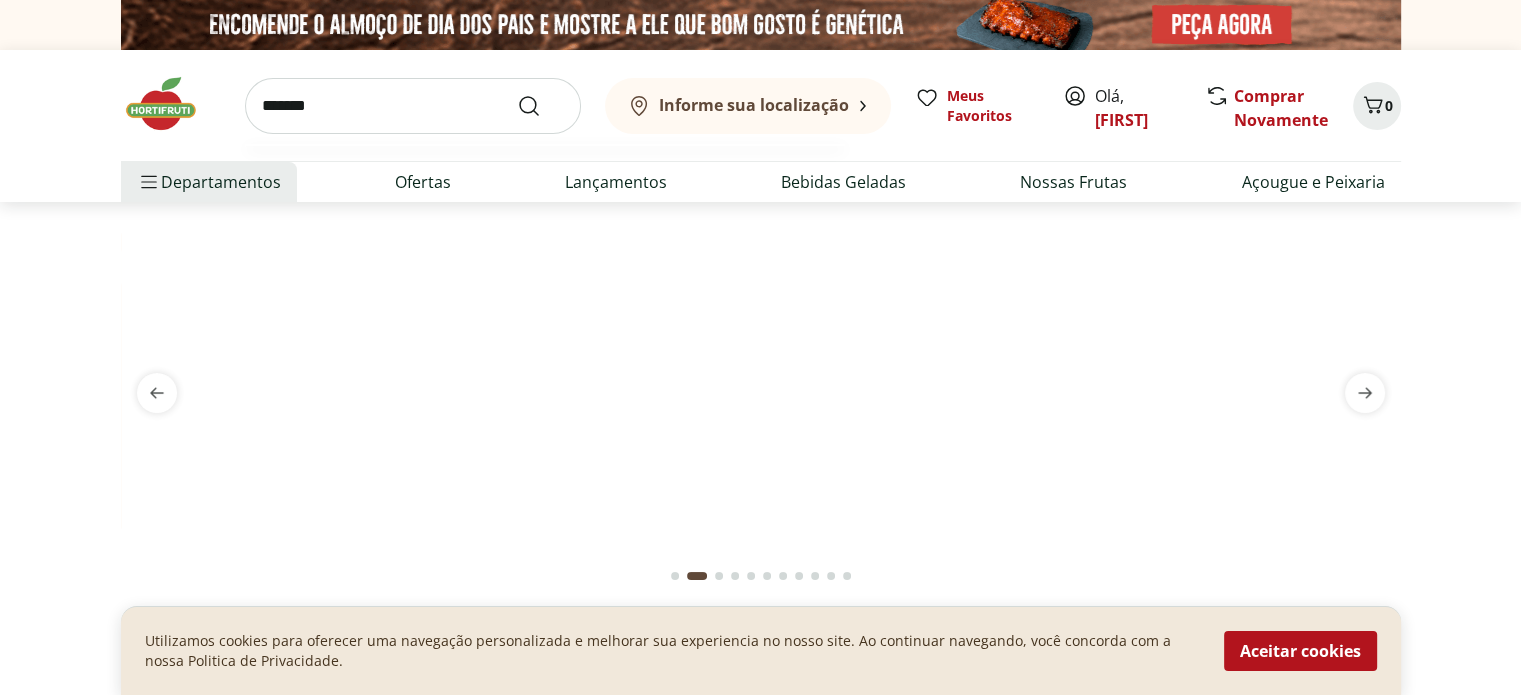 type on "*******" 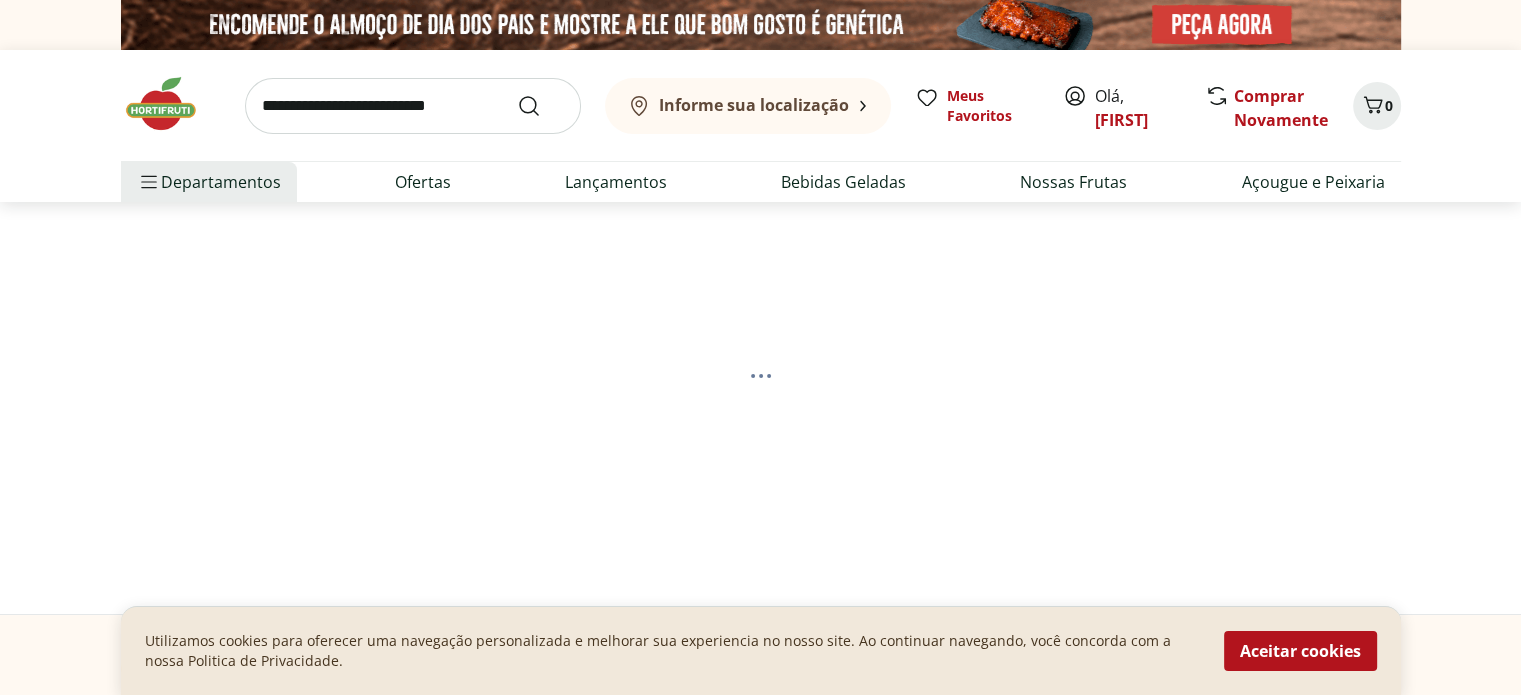 select on "**********" 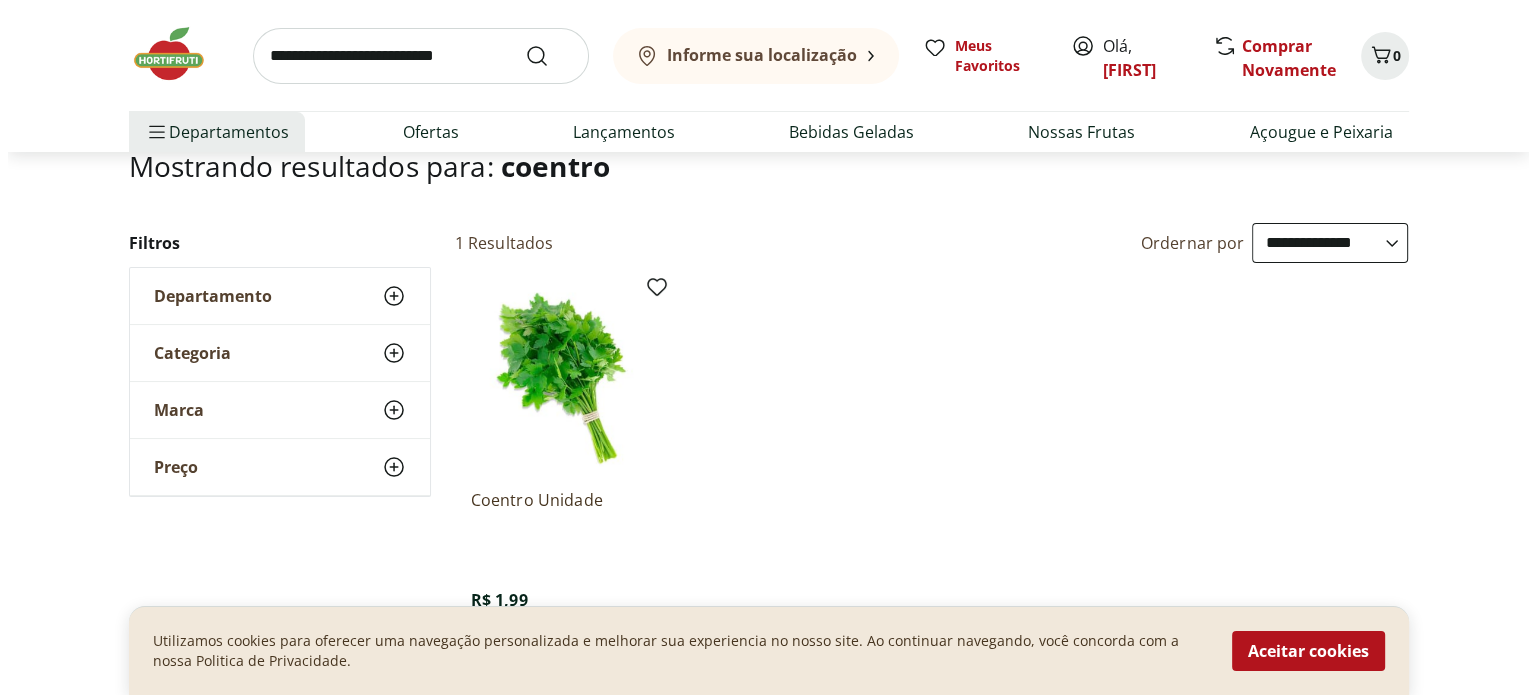 scroll, scrollTop: 400, scrollLeft: 0, axis: vertical 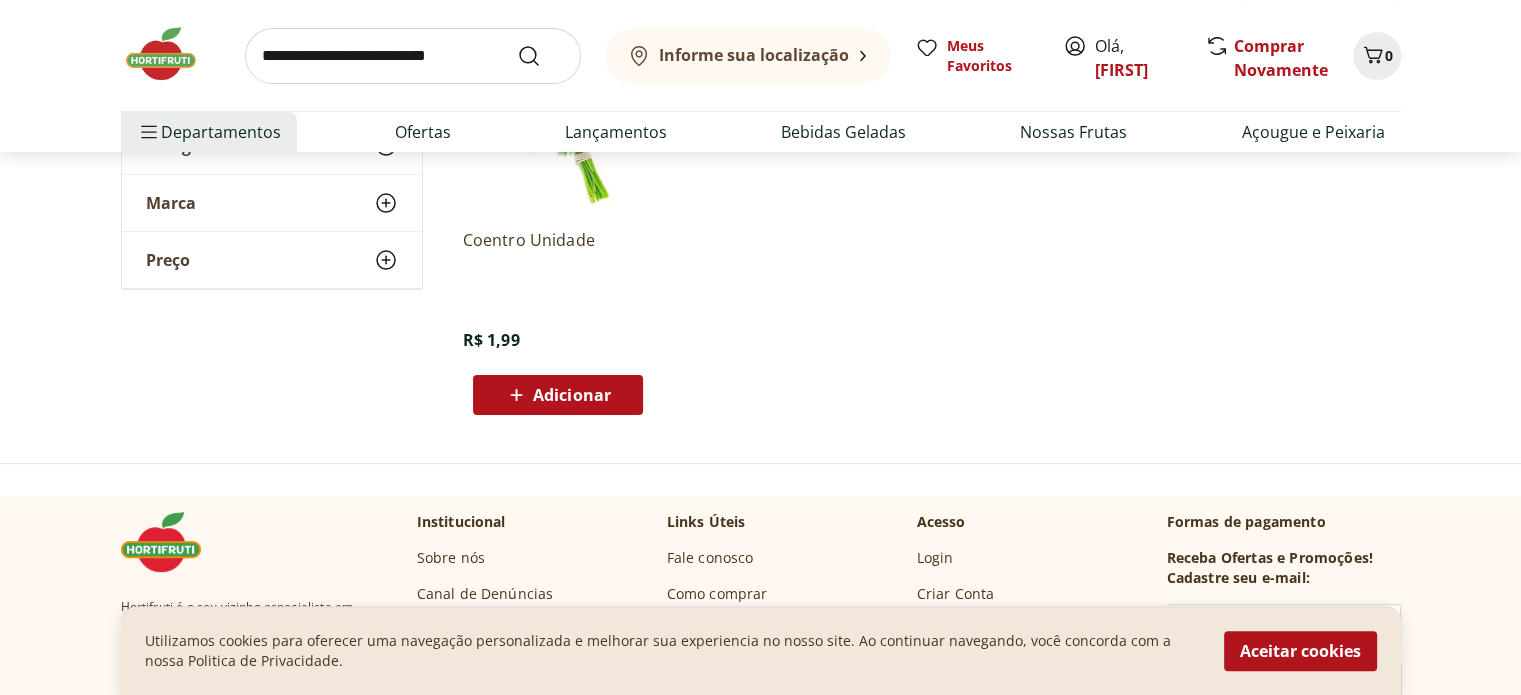 click on "Adicionar" at bounding box center (572, 395) 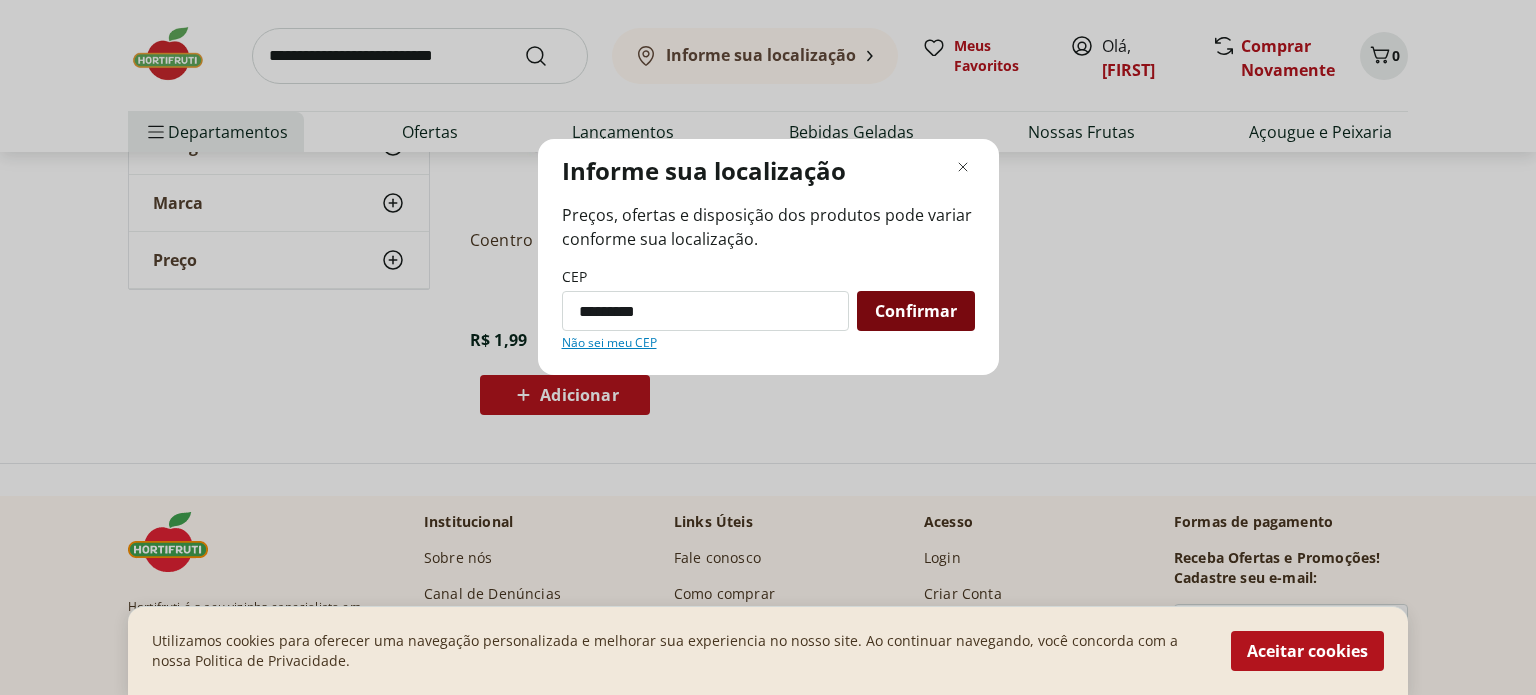 type on "*********" 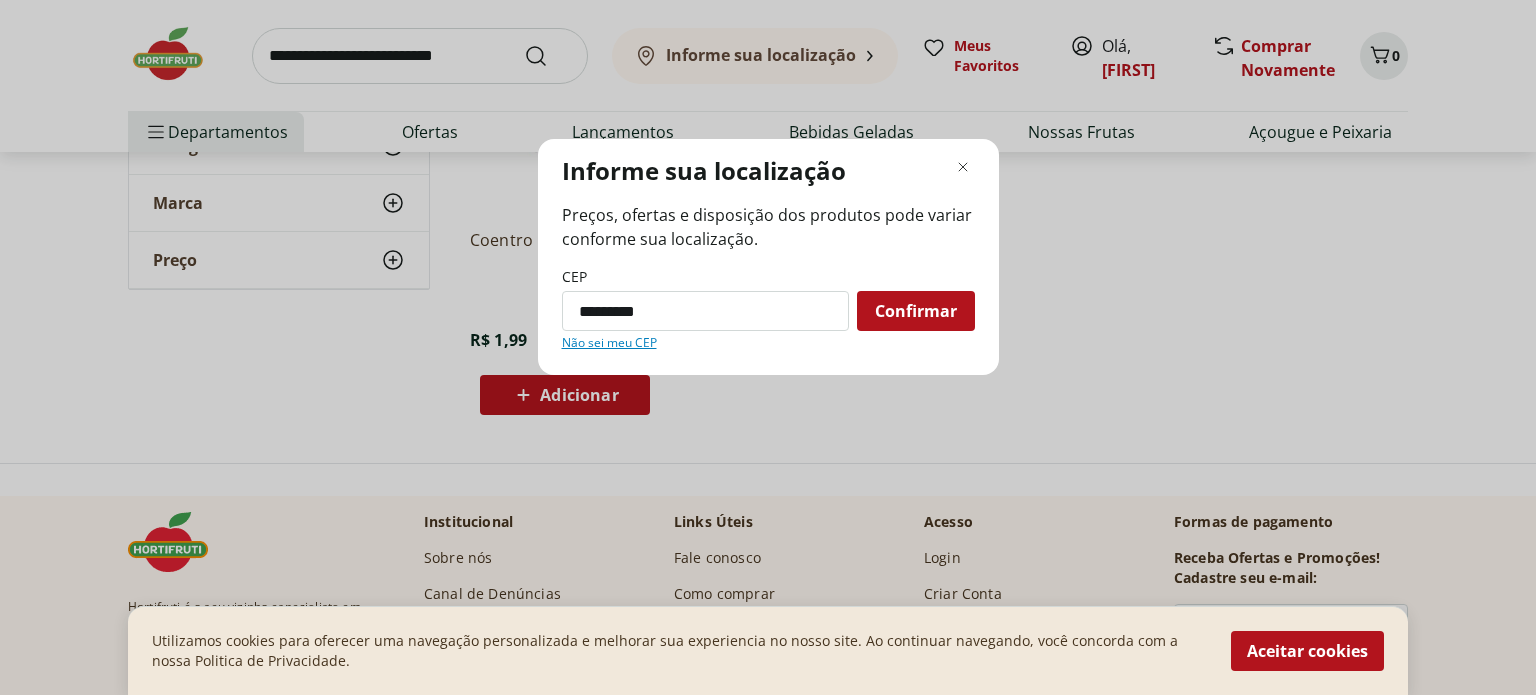 click on "Confirmar" at bounding box center [916, 311] 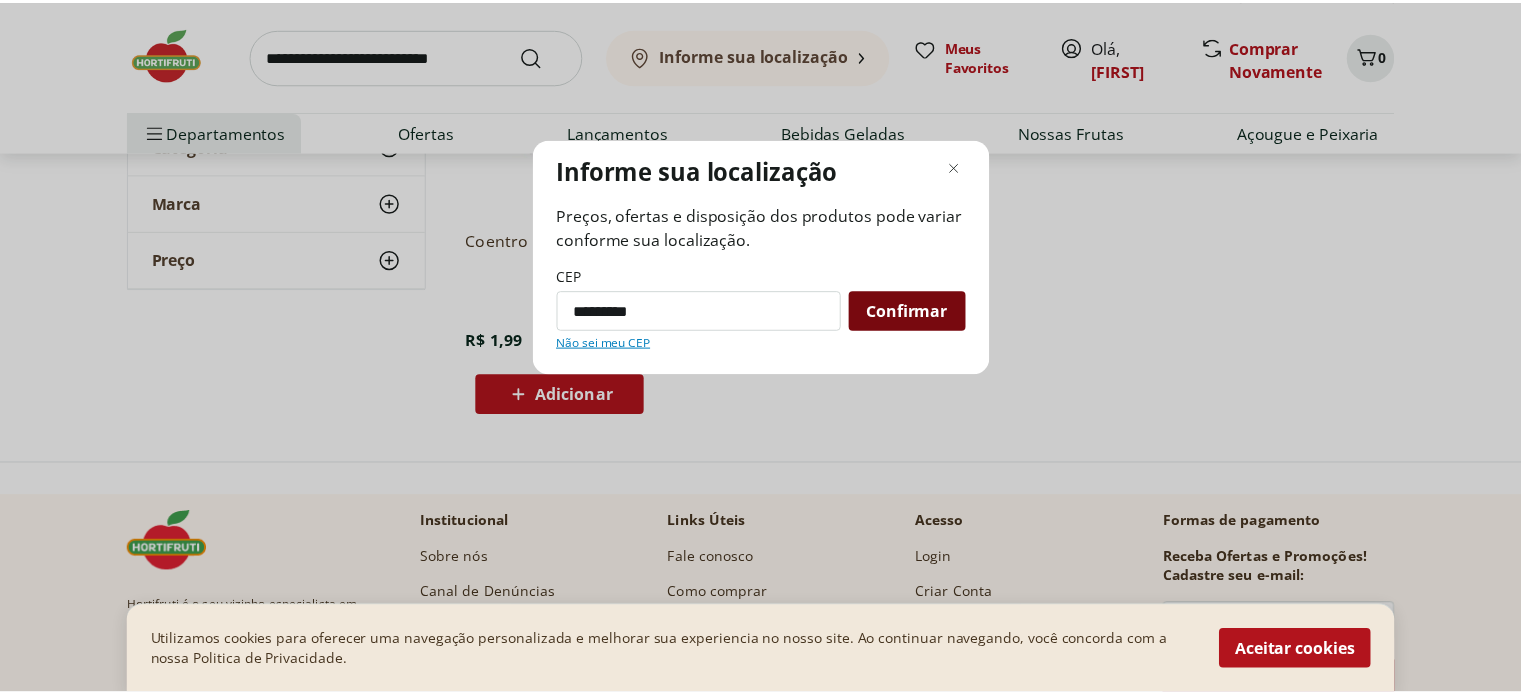 scroll, scrollTop: 197, scrollLeft: 0, axis: vertical 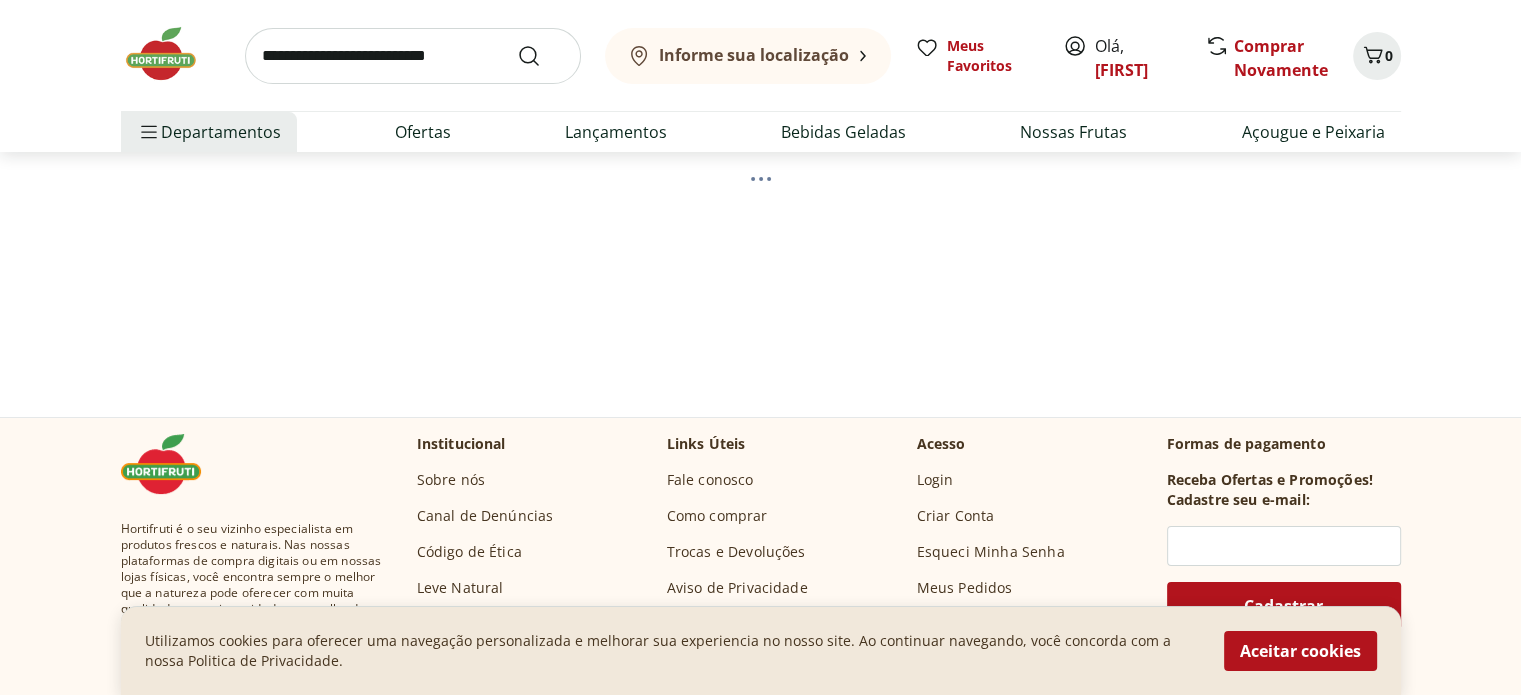 select on "**********" 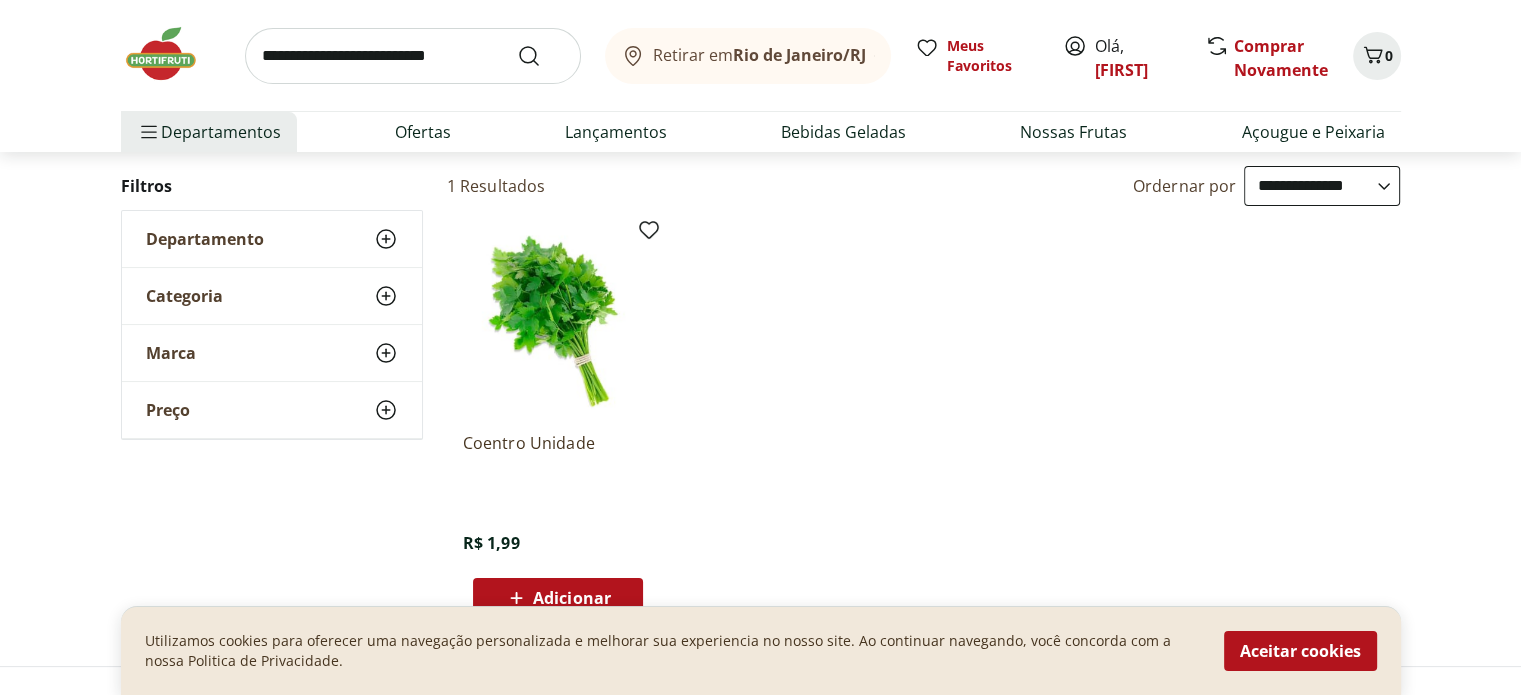 scroll, scrollTop: 397, scrollLeft: 0, axis: vertical 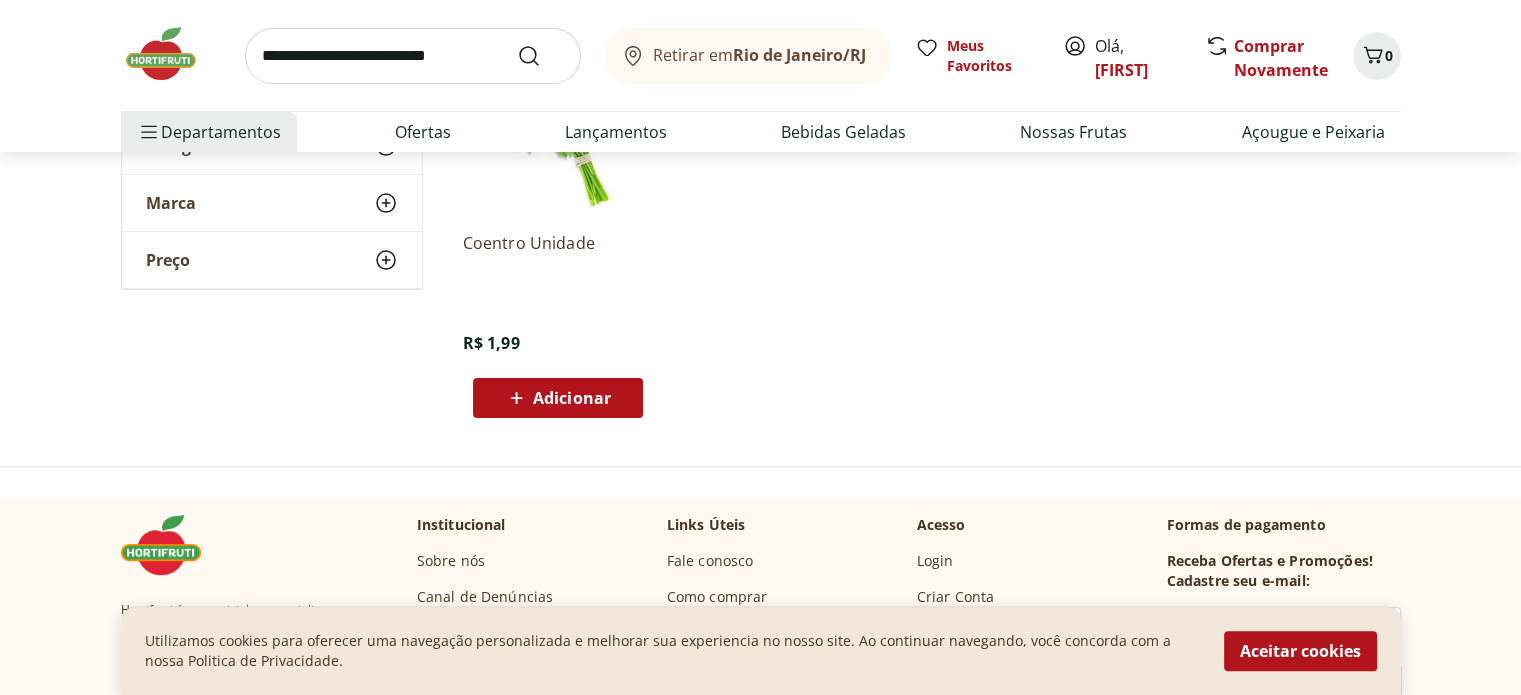 click on "Adicionar" at bounding box center (558, 398) 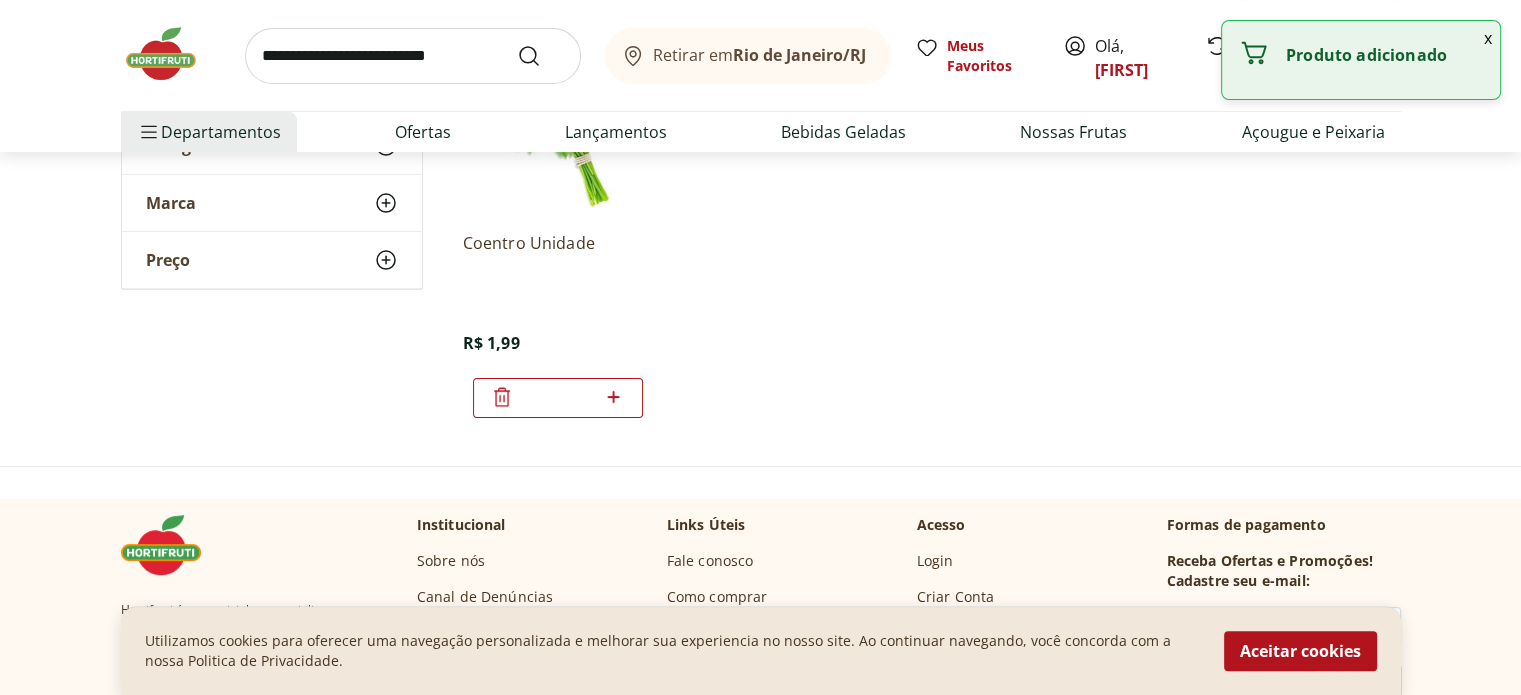 click on "*" at bounding box center [558, 398] 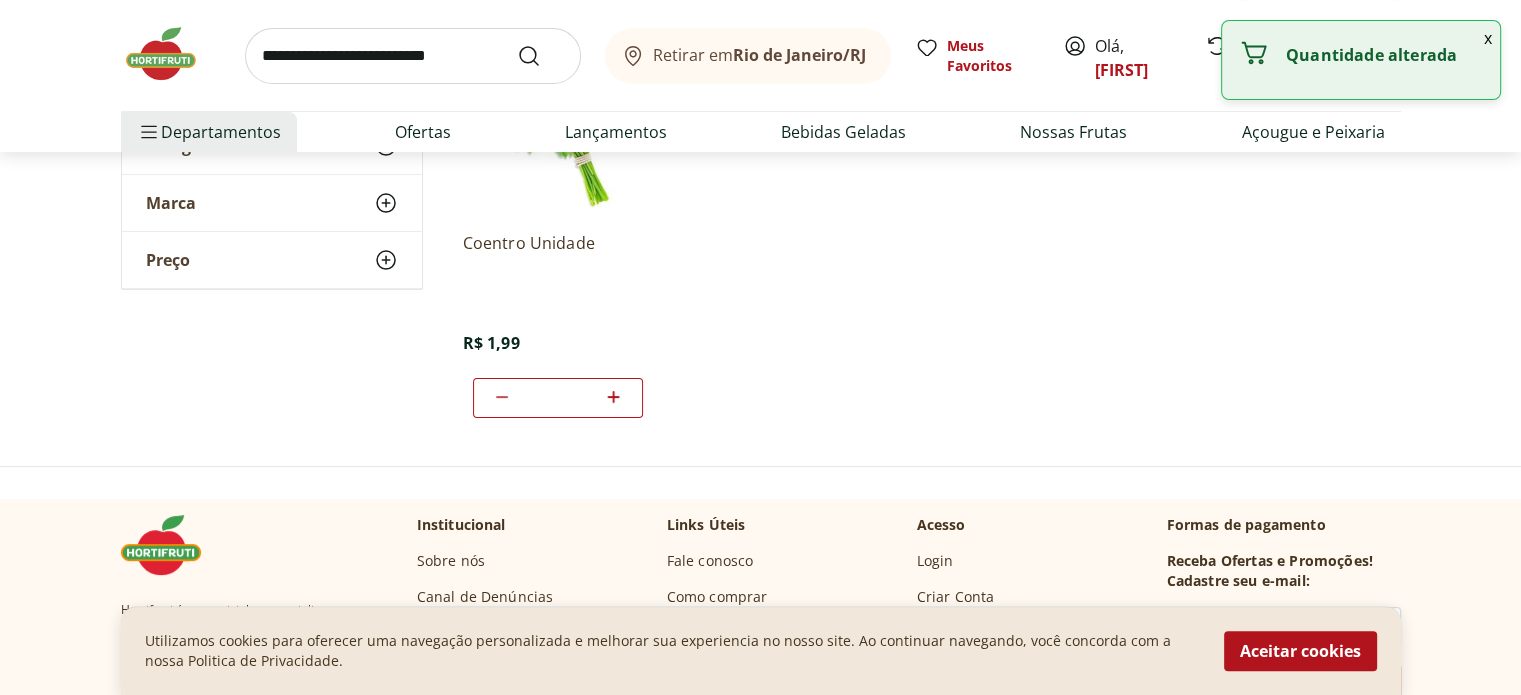 click 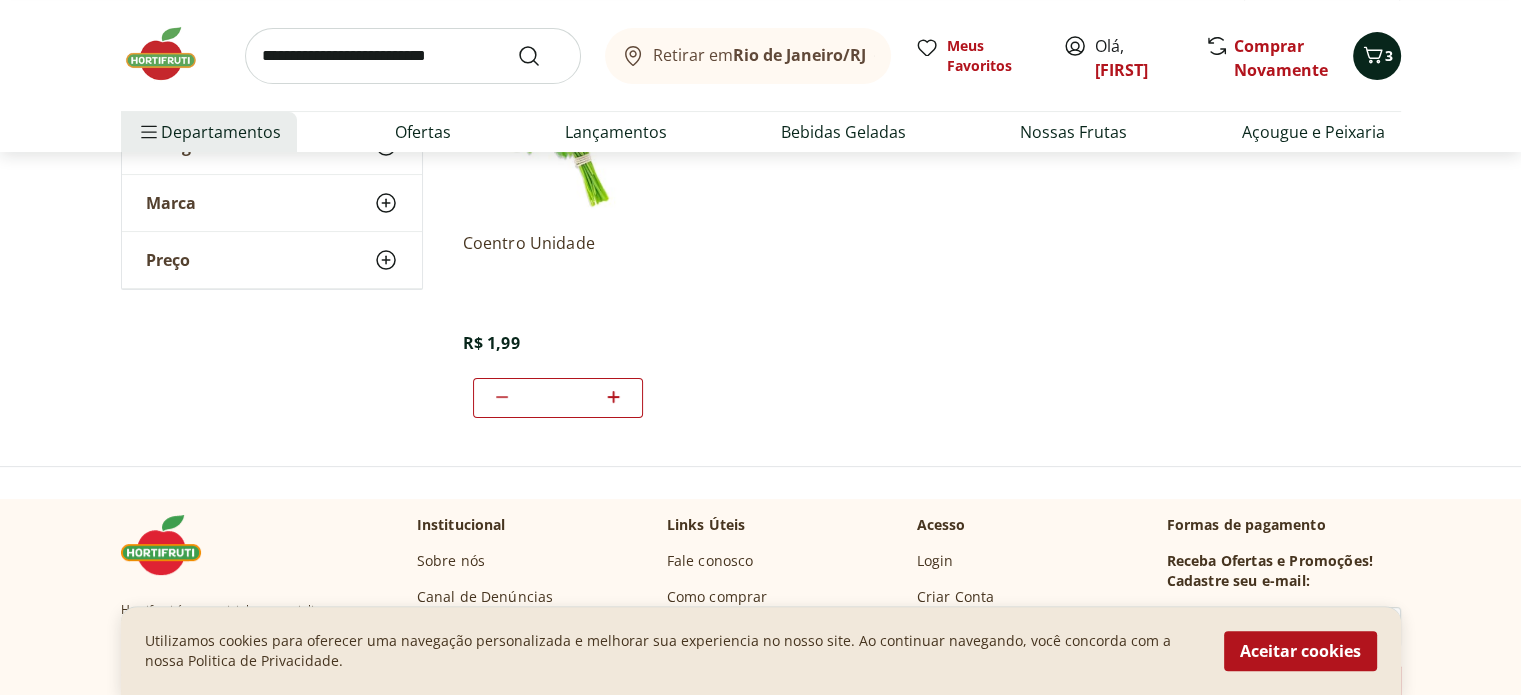 click 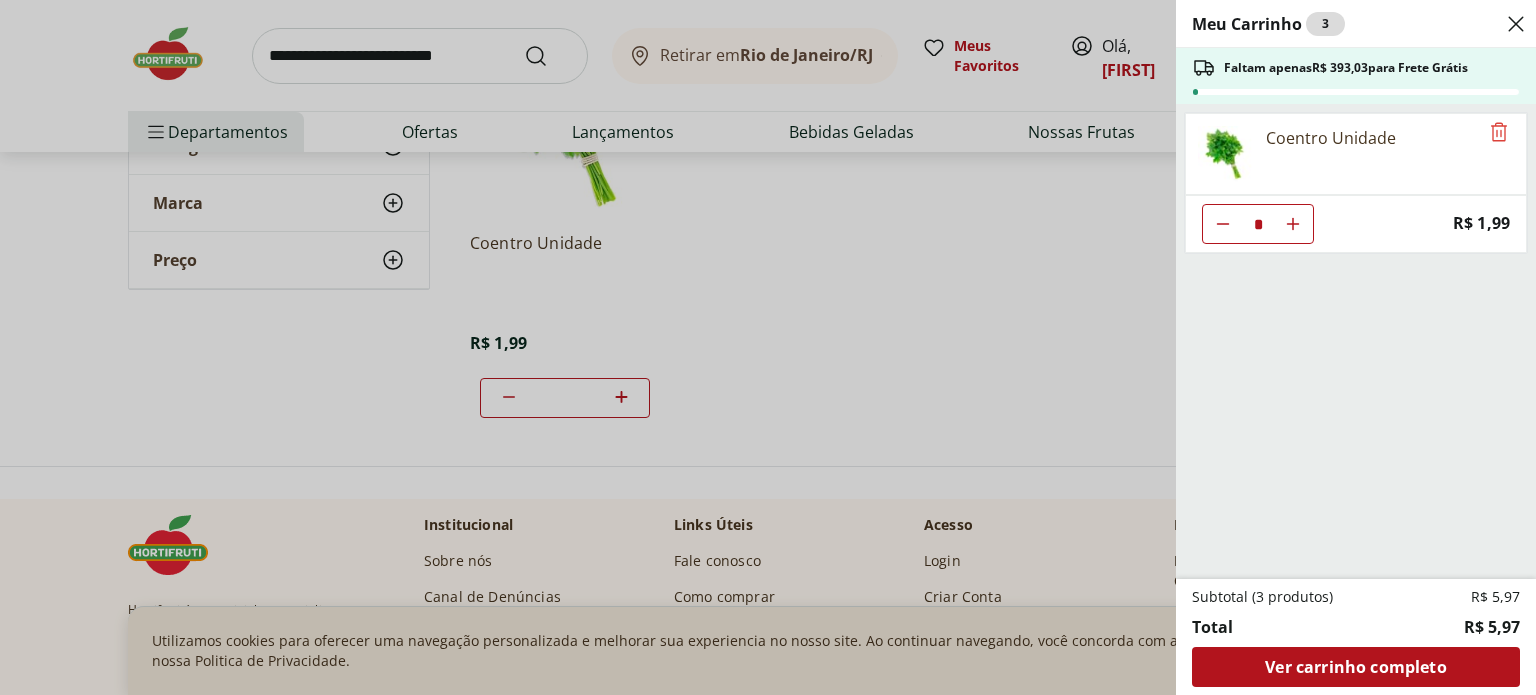click on "Meu Carrinho 3 Faltam apenas R$ 393,03 para Frete Grátis Coentro Unidade * Price: R$ 1,99 Subtotal (3 produtos) R$ 5,97 Total R$ 5,97 Ver carrinho completo" at bounding box center (768, 347) 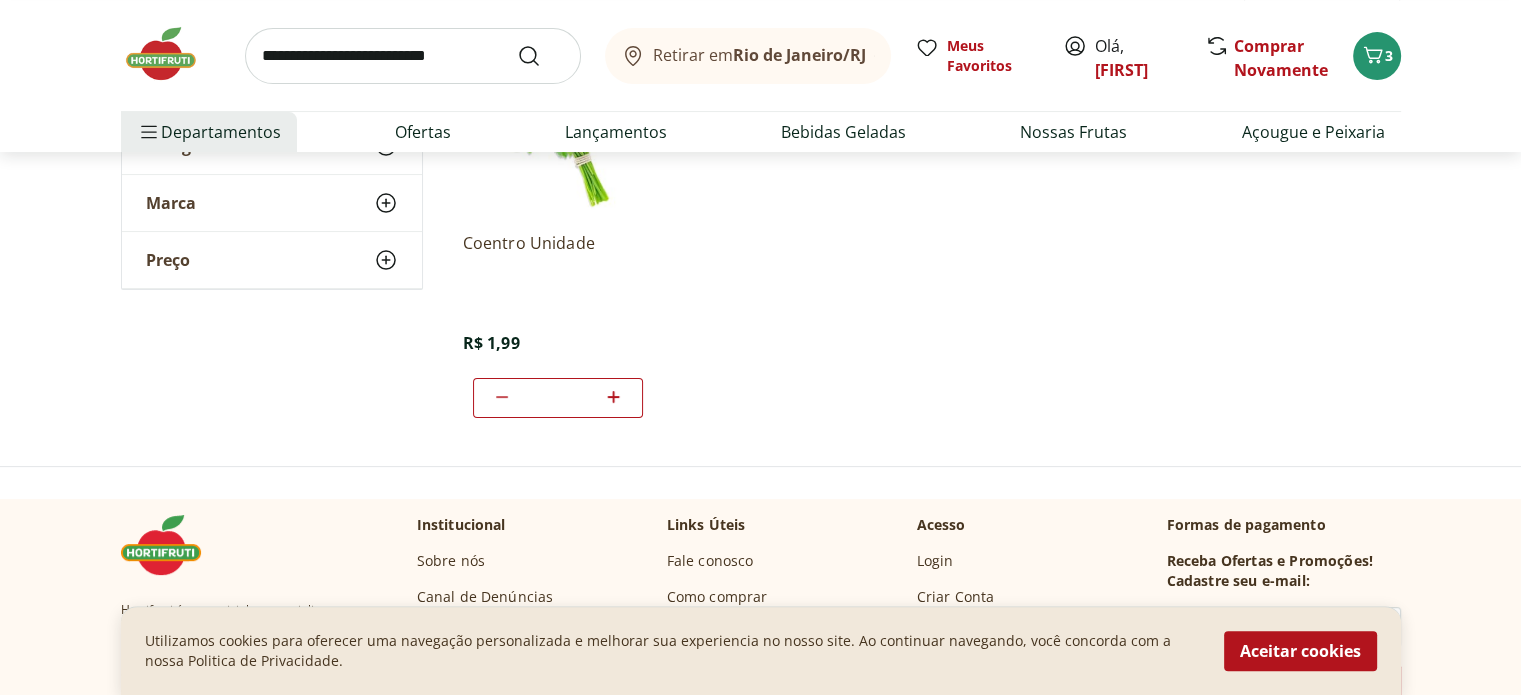 click at bounding box center [413, 56] 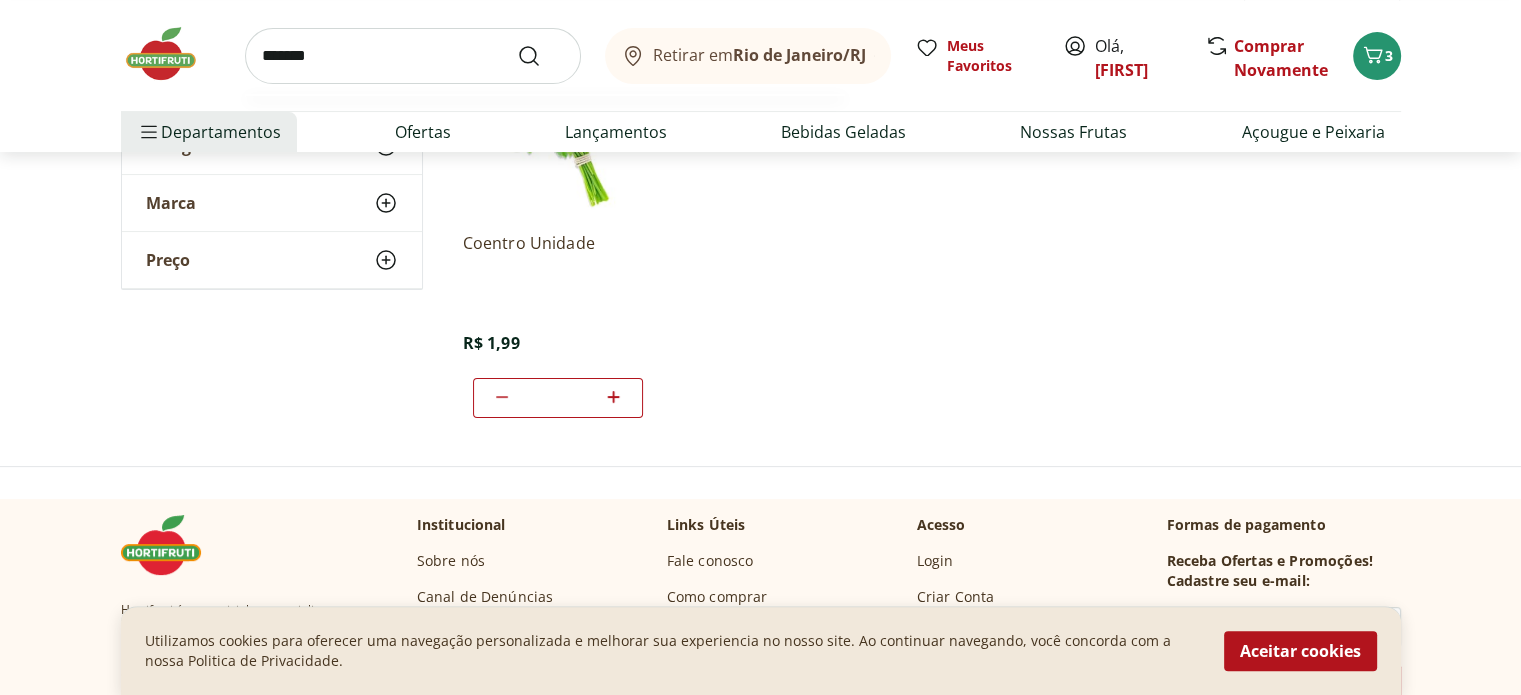type on "*******" 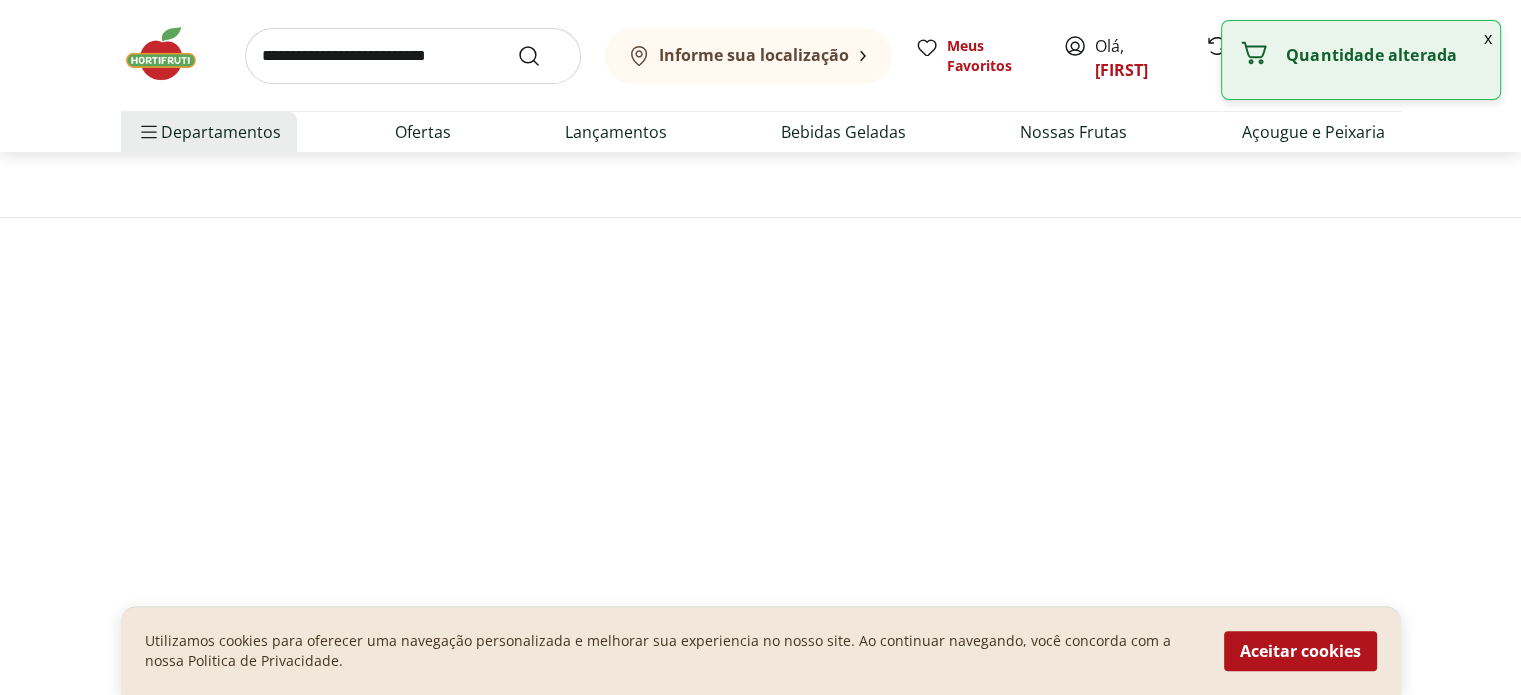 scroll, scrollTop: 0, scrollLeft: 0, axis: both 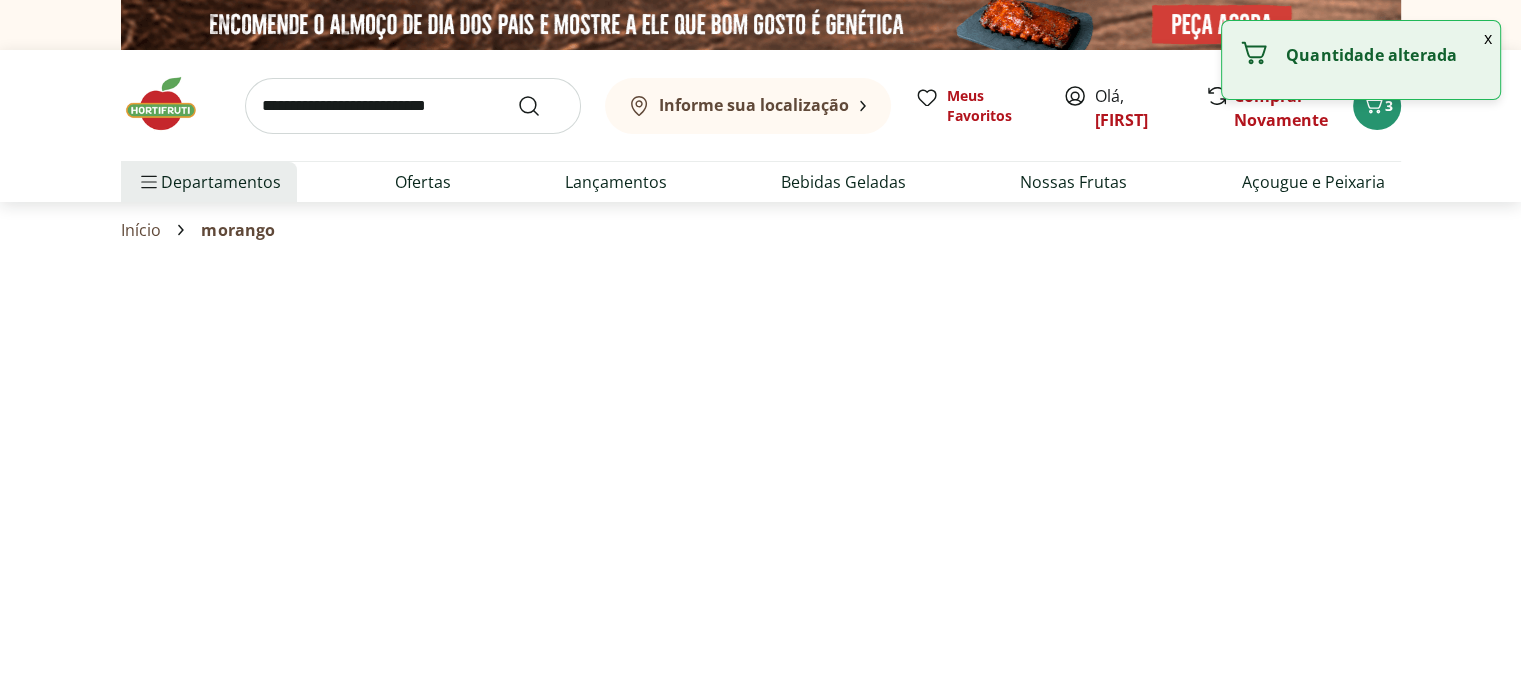 select on "**********" 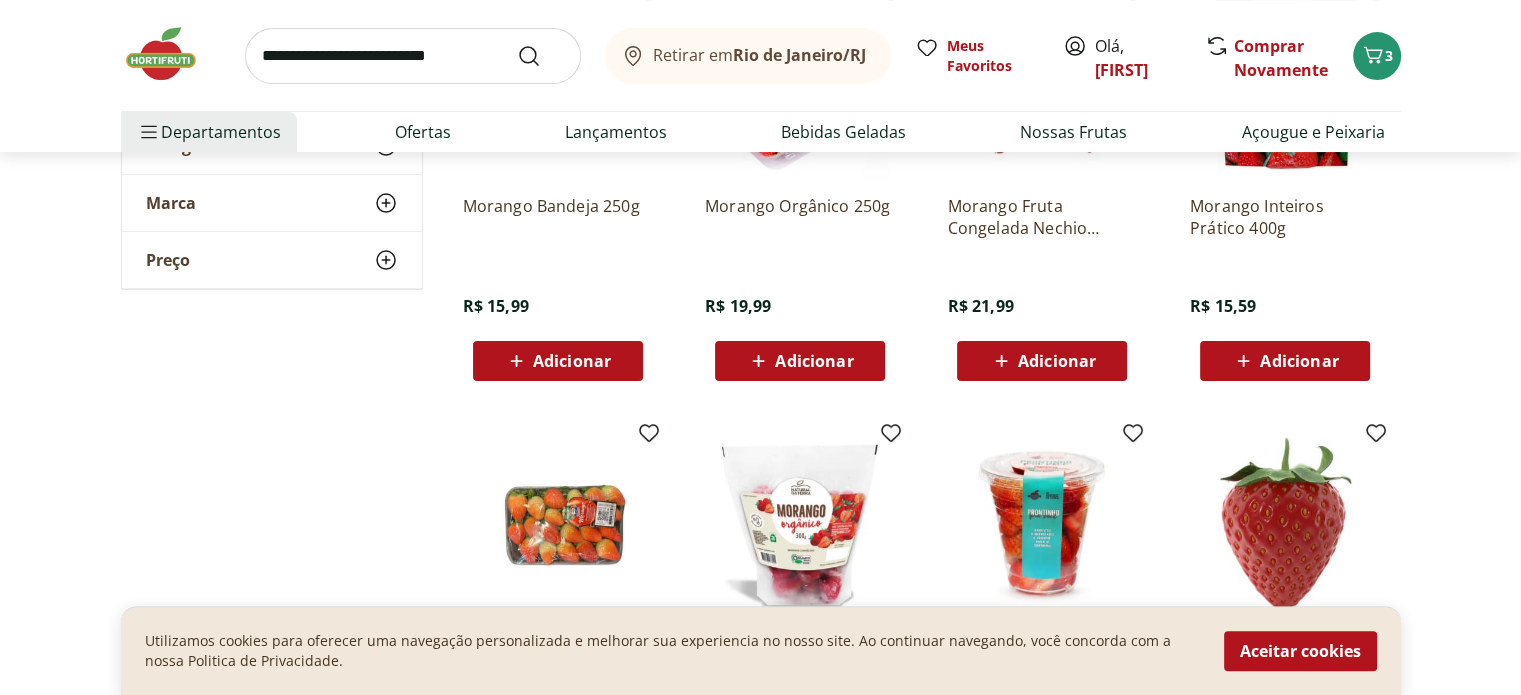 scroll, scrollTop: 400, scrollLeft: 0, axis: vertical 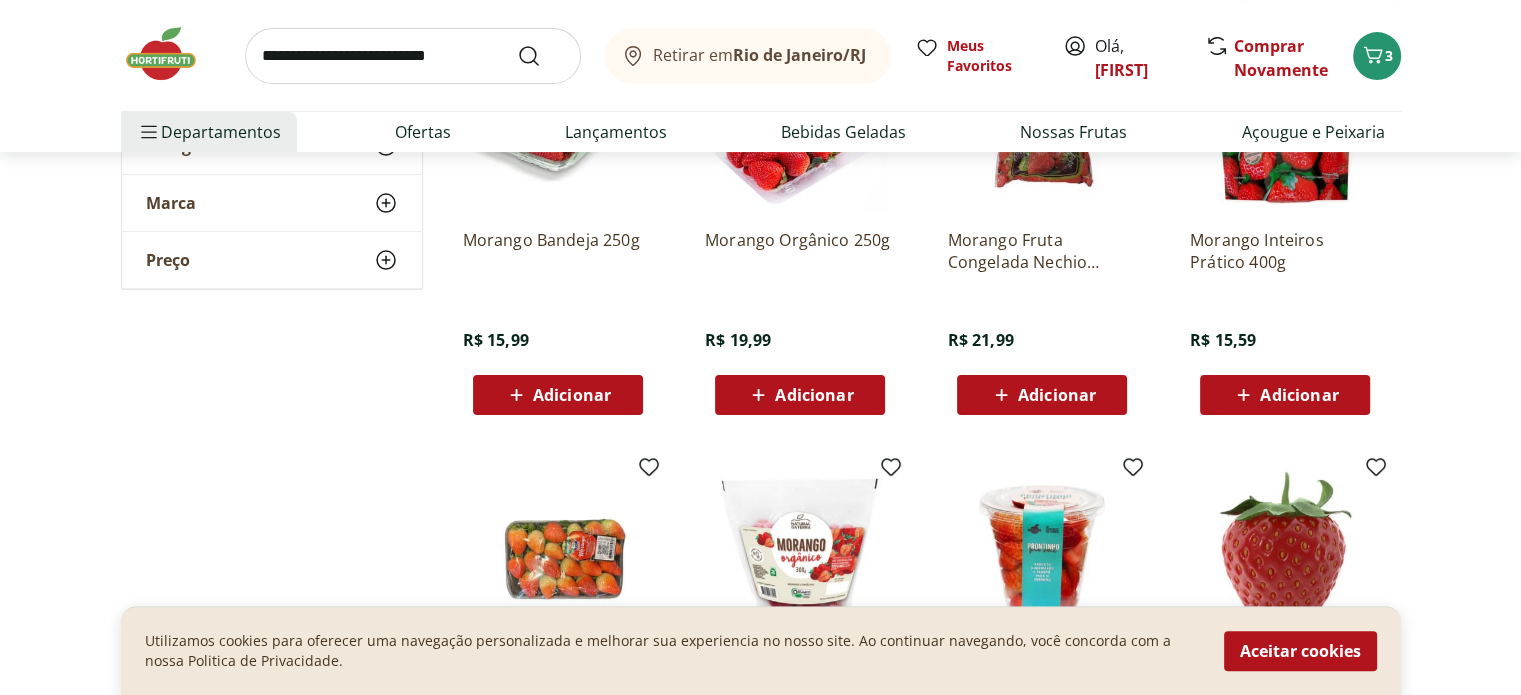 click on "Adicionar" at bounding box center [800, 395] 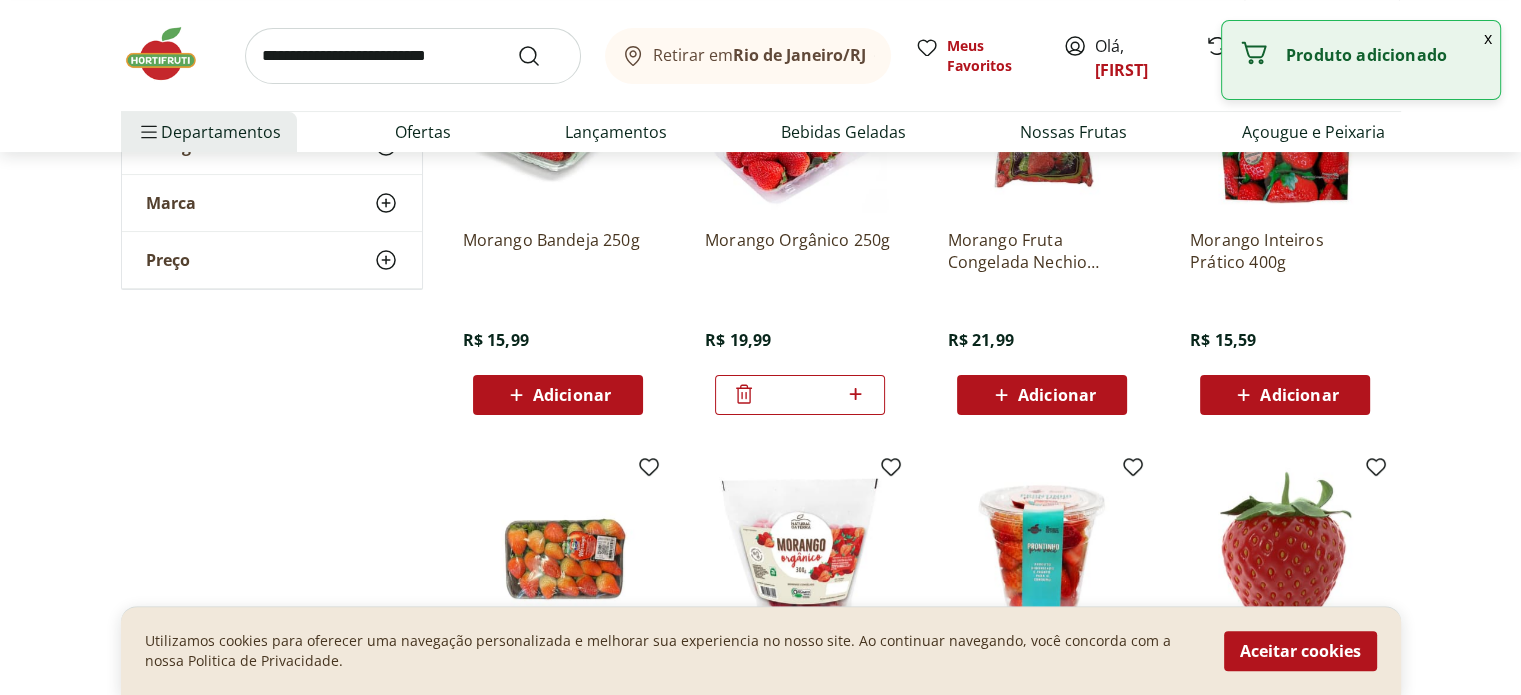 click on "x" at bounding box center [1488, 38] 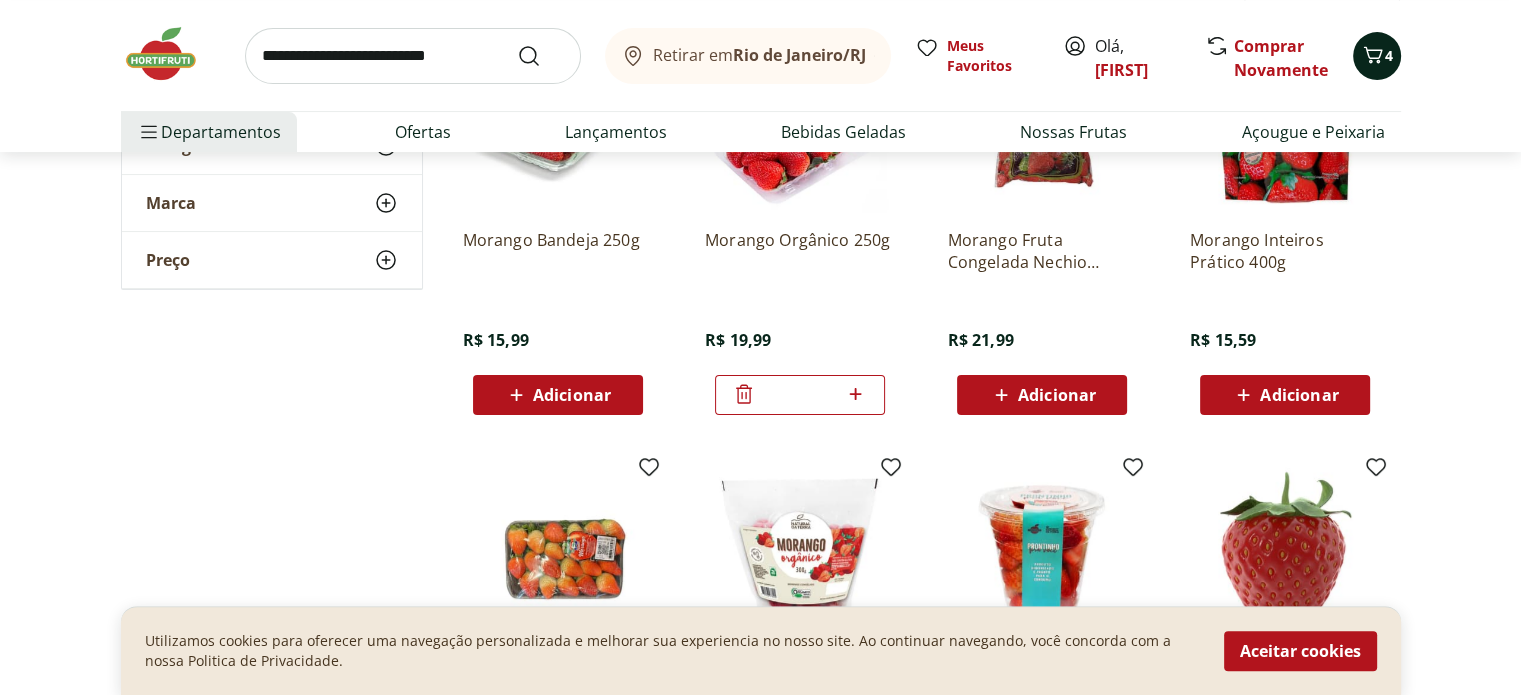 click 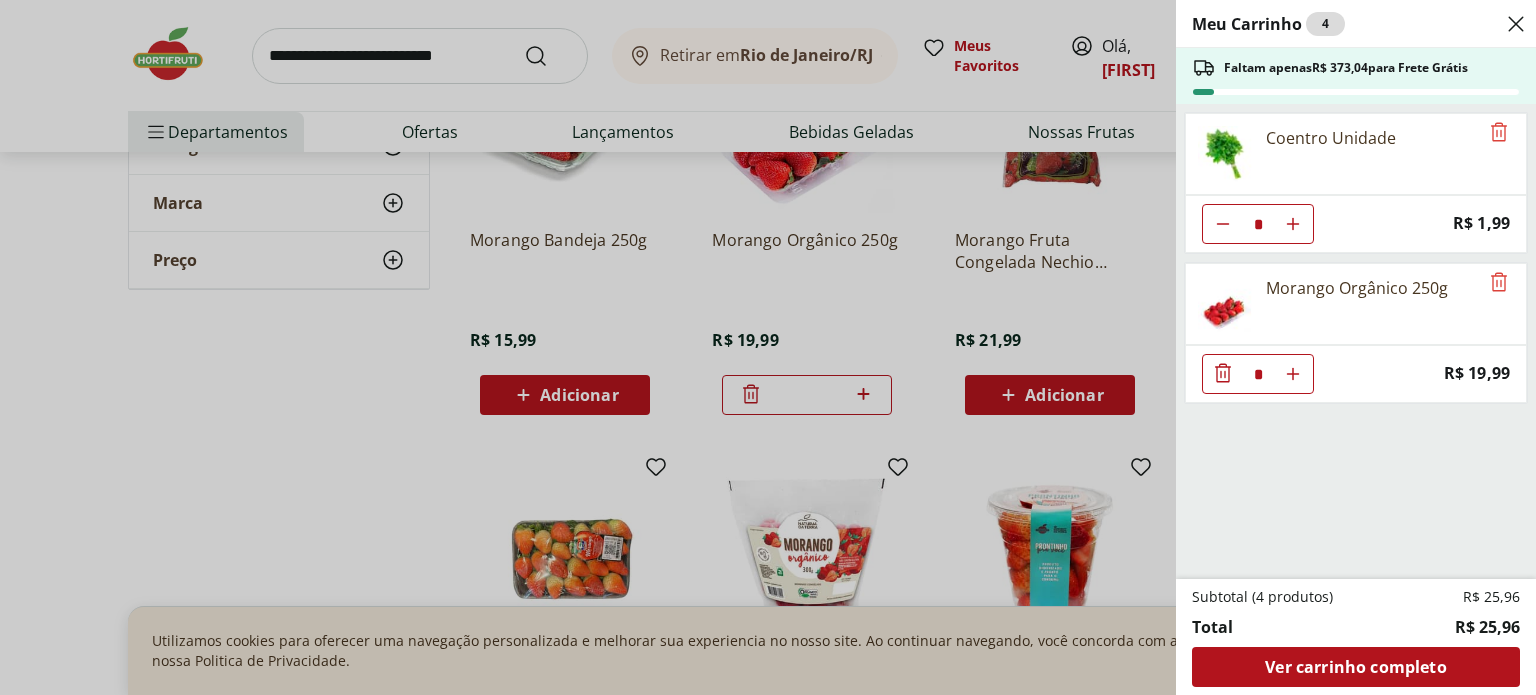 click on "Meu Carrinho 4 Faltam apenas R$ 373,04 para Frete Grátis Coentro Unidade * Price: R$ 1,99 Morango Orgânico 250g * Price: R$ 19,99 Subtotal (4 produtos) R$ 25,96 Total R$ 25,96 Ver carrinho completo" at bounding box center [768, 347] 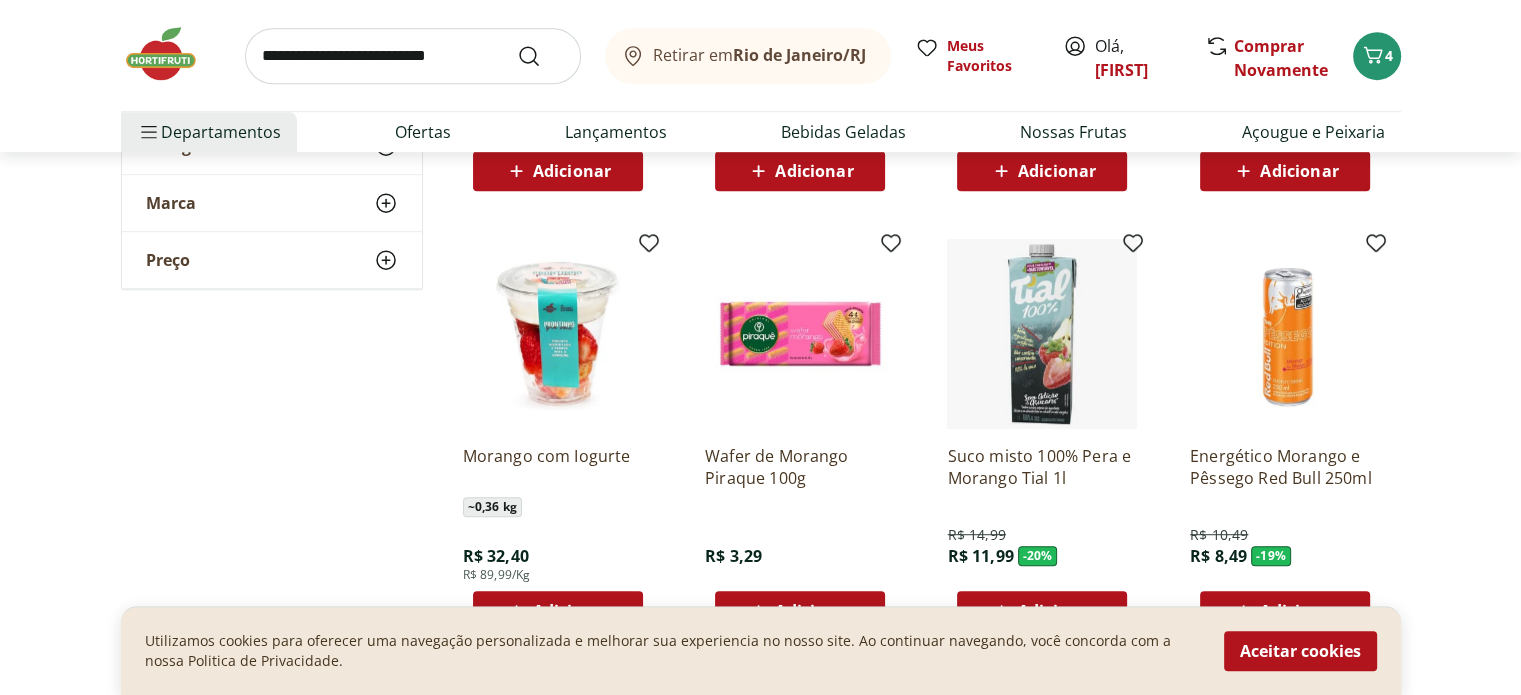 scroll, scrollTop: 1100, scrollLeft: 0, axis: vertical 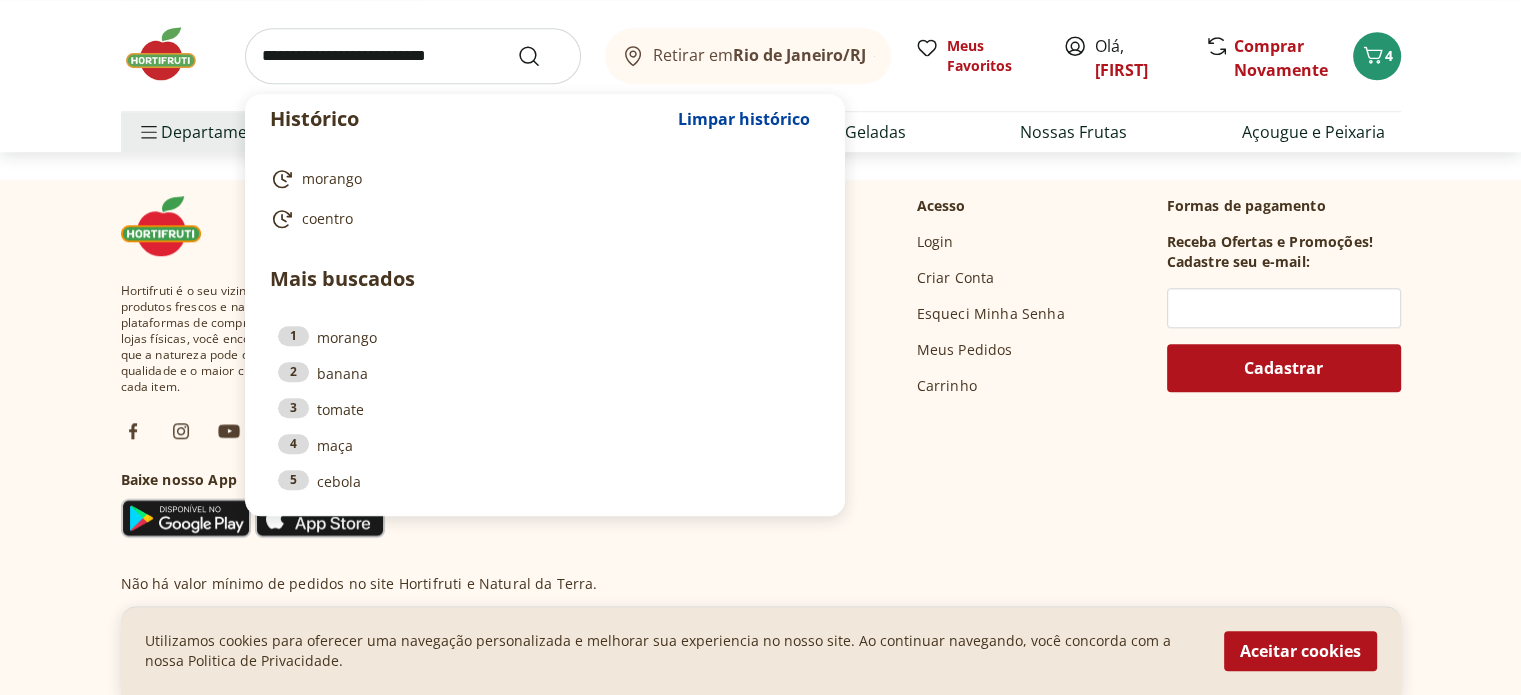 click at bounding box center [413, 56] 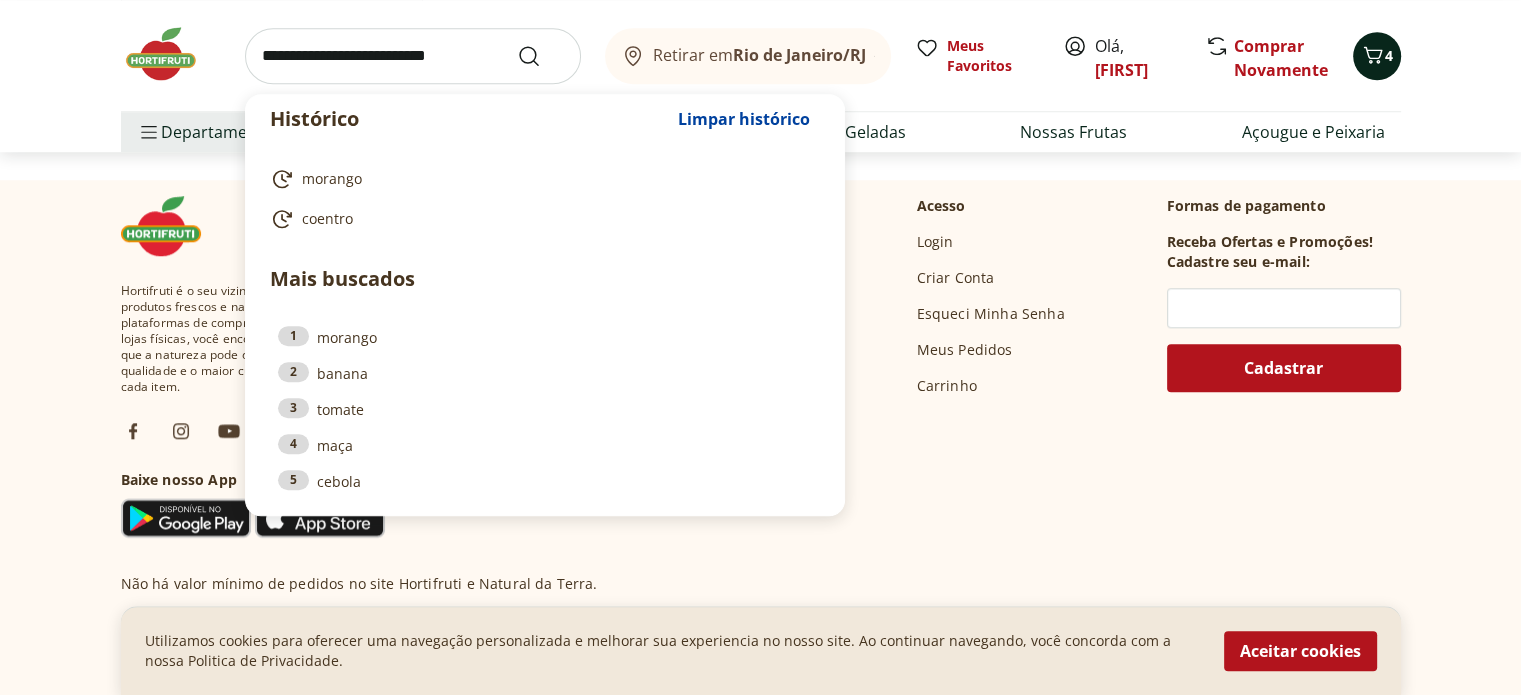 click on "4" at bounding box center [1377, 56] 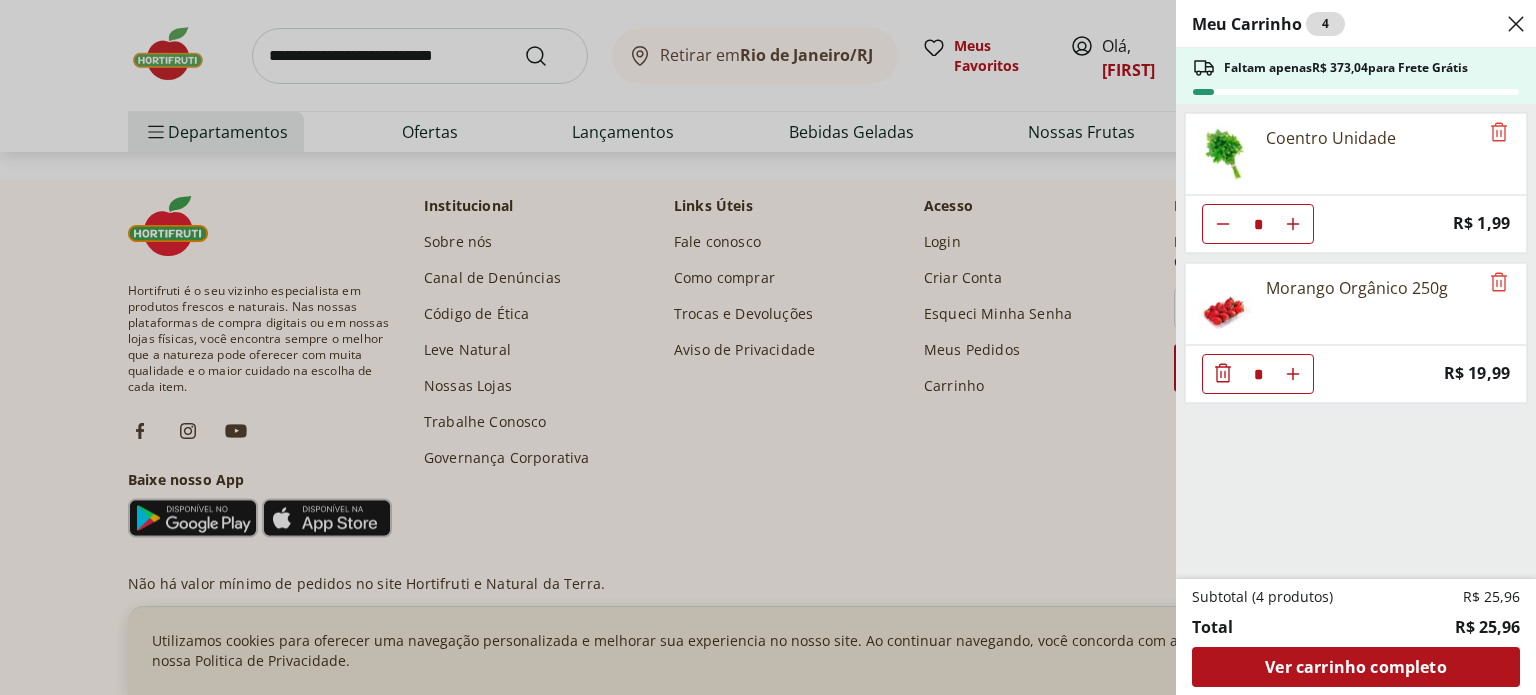 click on "Meu Carrinho 4 Faltam apenas R$ 373,04 para Frete Grátis Coentro Unidade * Price: R$ 1,99 Morango Orgânico 250g * Price: R$ 19,99 Subtotal (4 produtos) R$ 25,96 Total R$ 25,96 Ver carrinho completo" at bounding box center [768, 347] 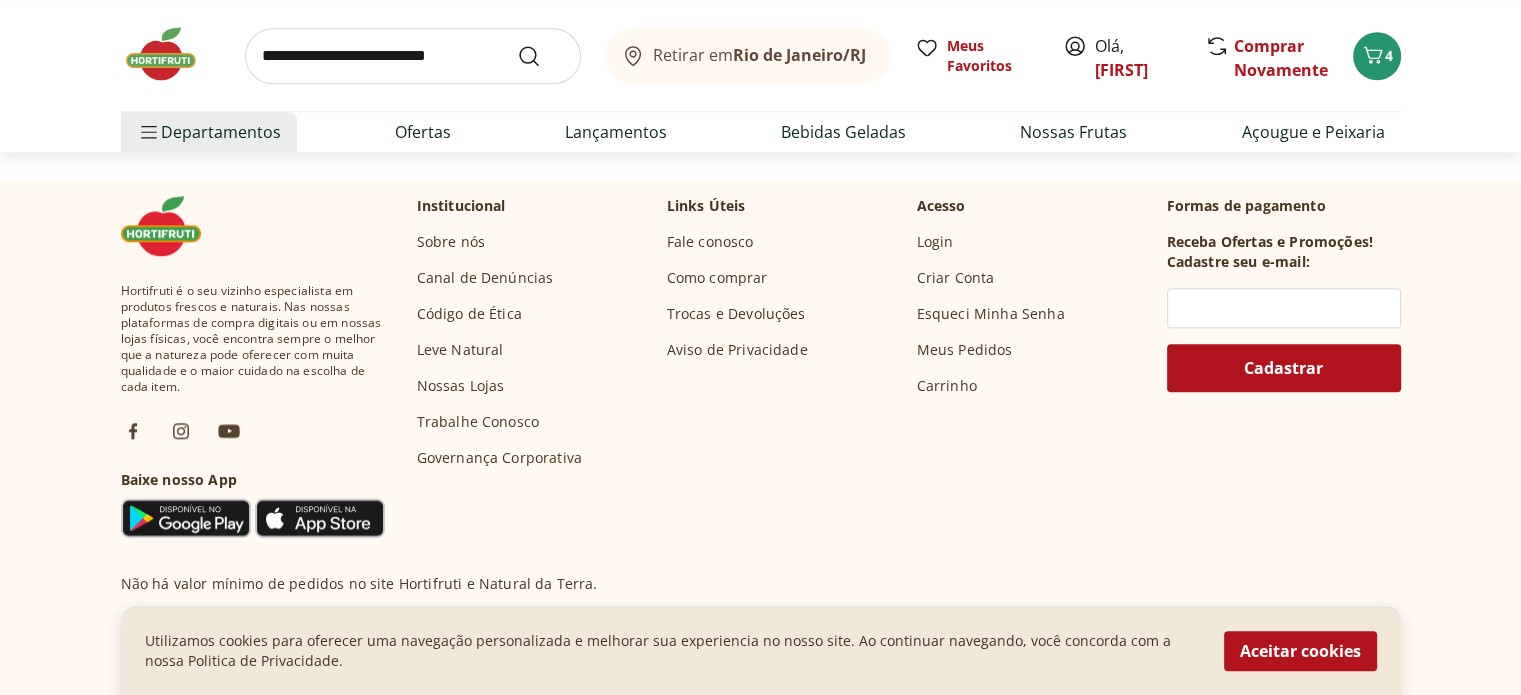 click at bounding box center [413, 56] 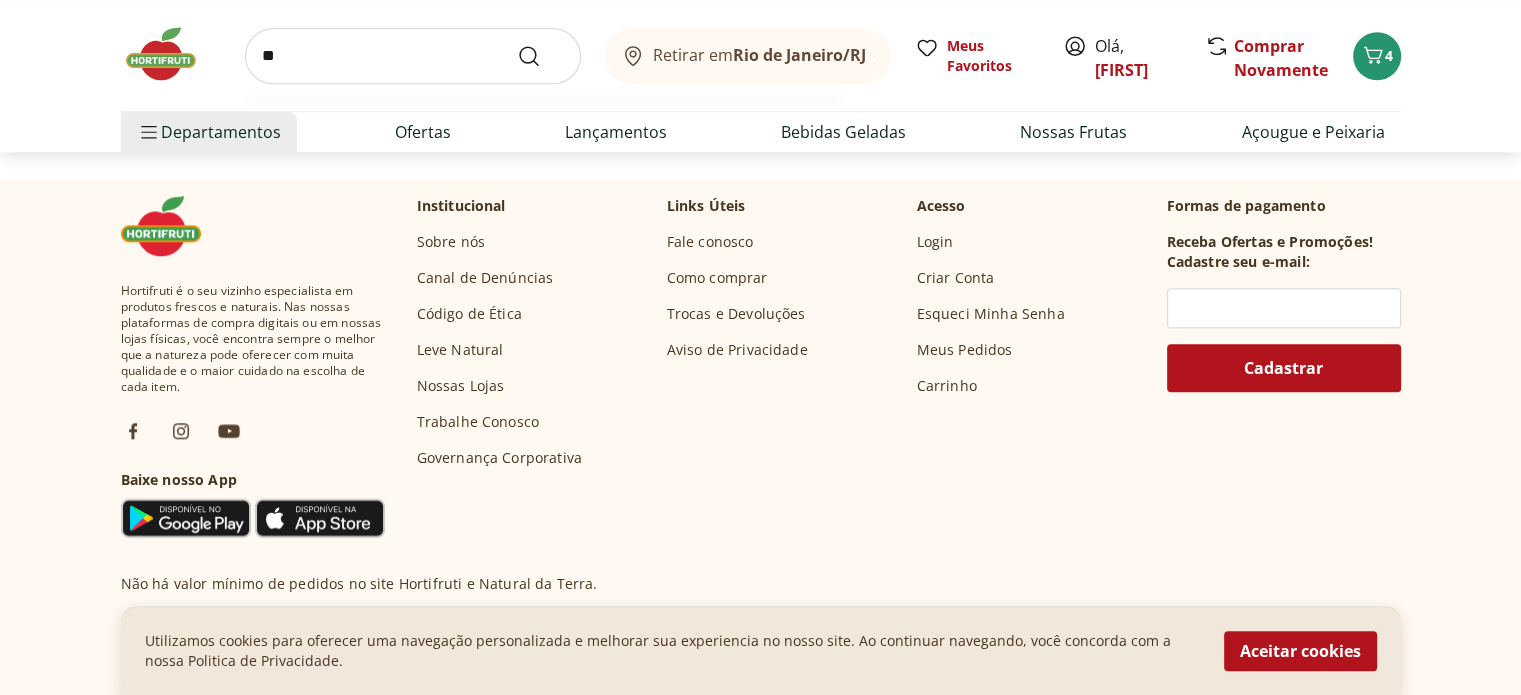 type on "*" 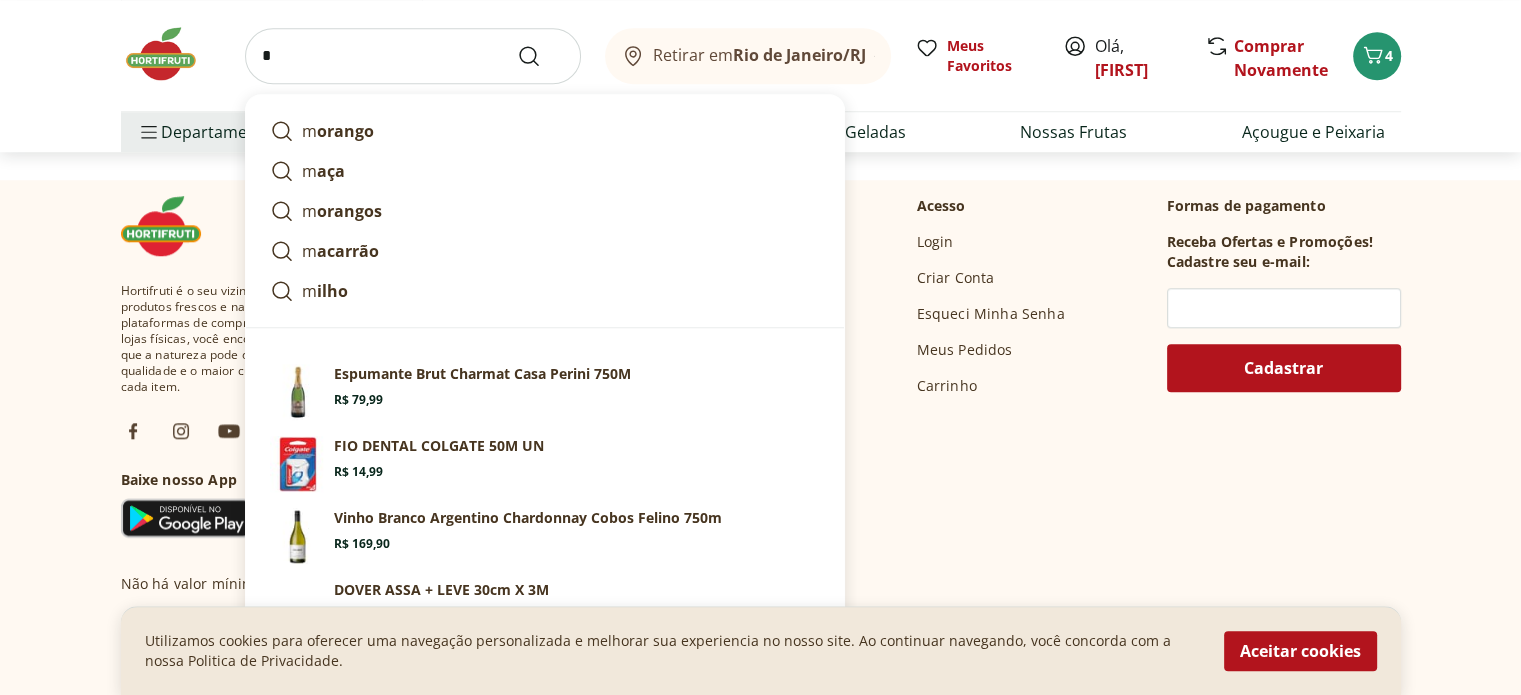 type 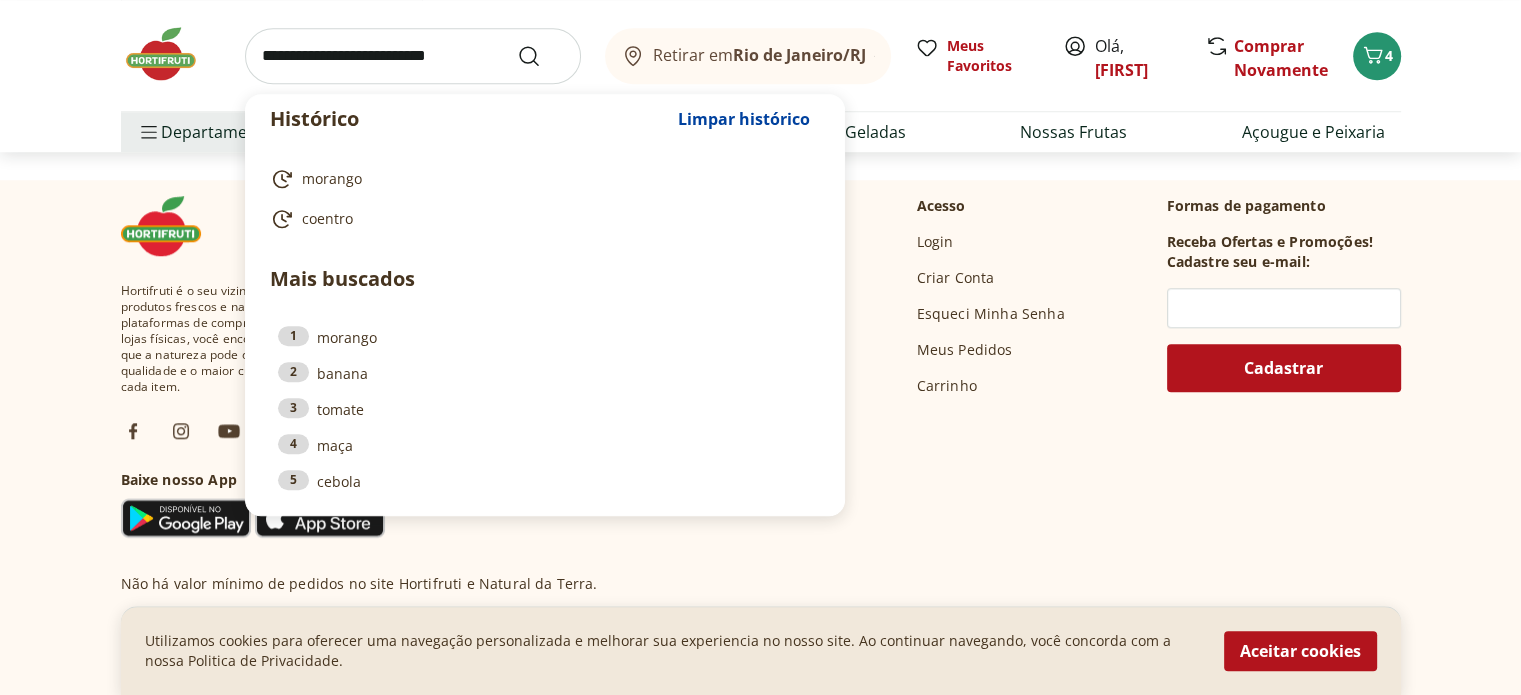 click at bounding box center [171, 54] 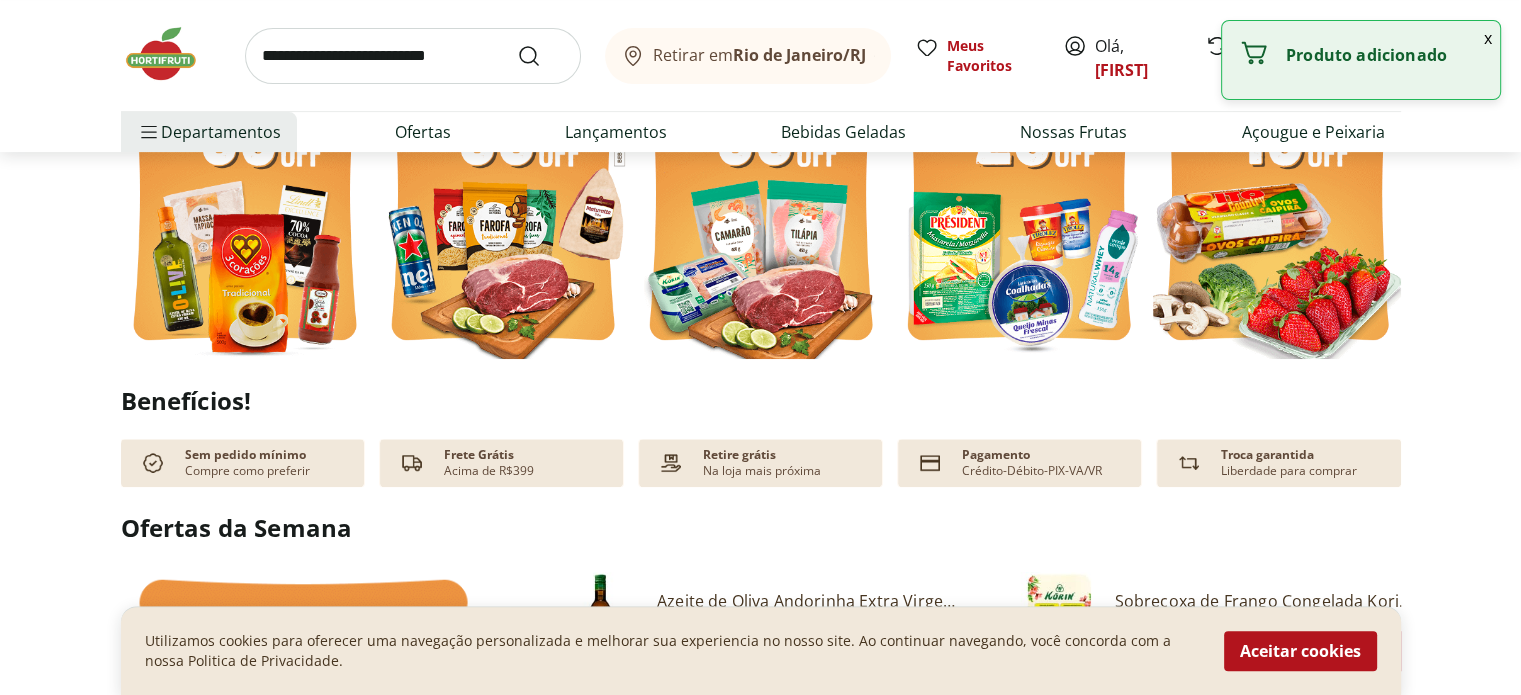 scroll, scrollTop: 700, scrollLeft: 0, axis: vertical 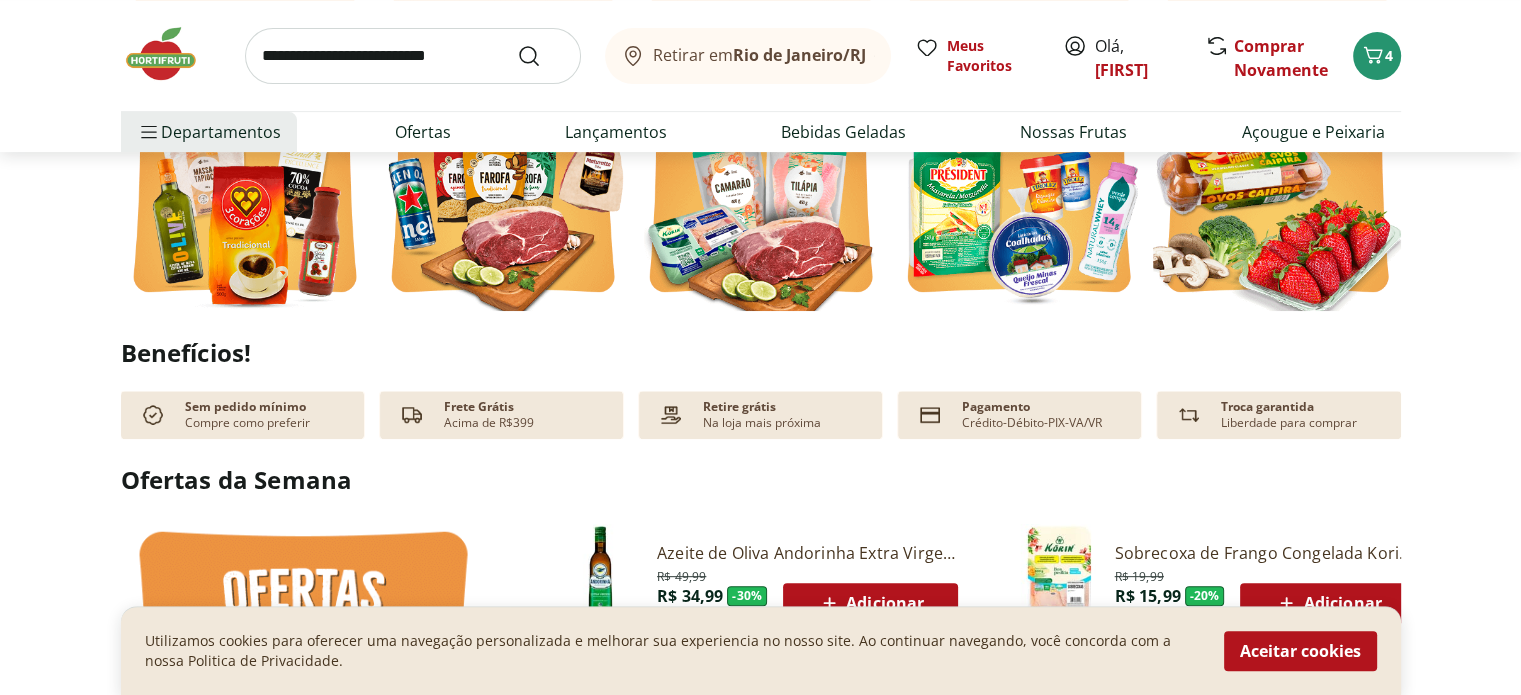 click at bounding box center [413, 56] 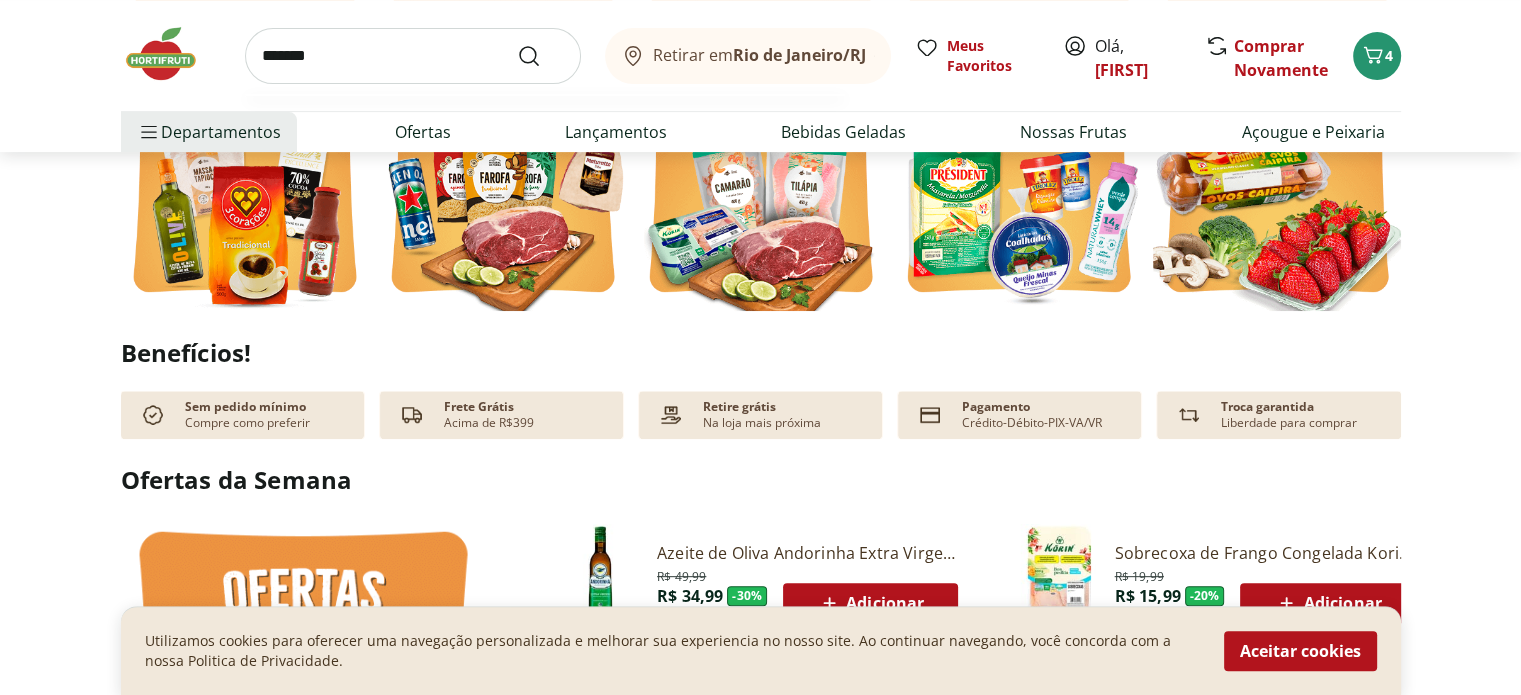 type on "*******" 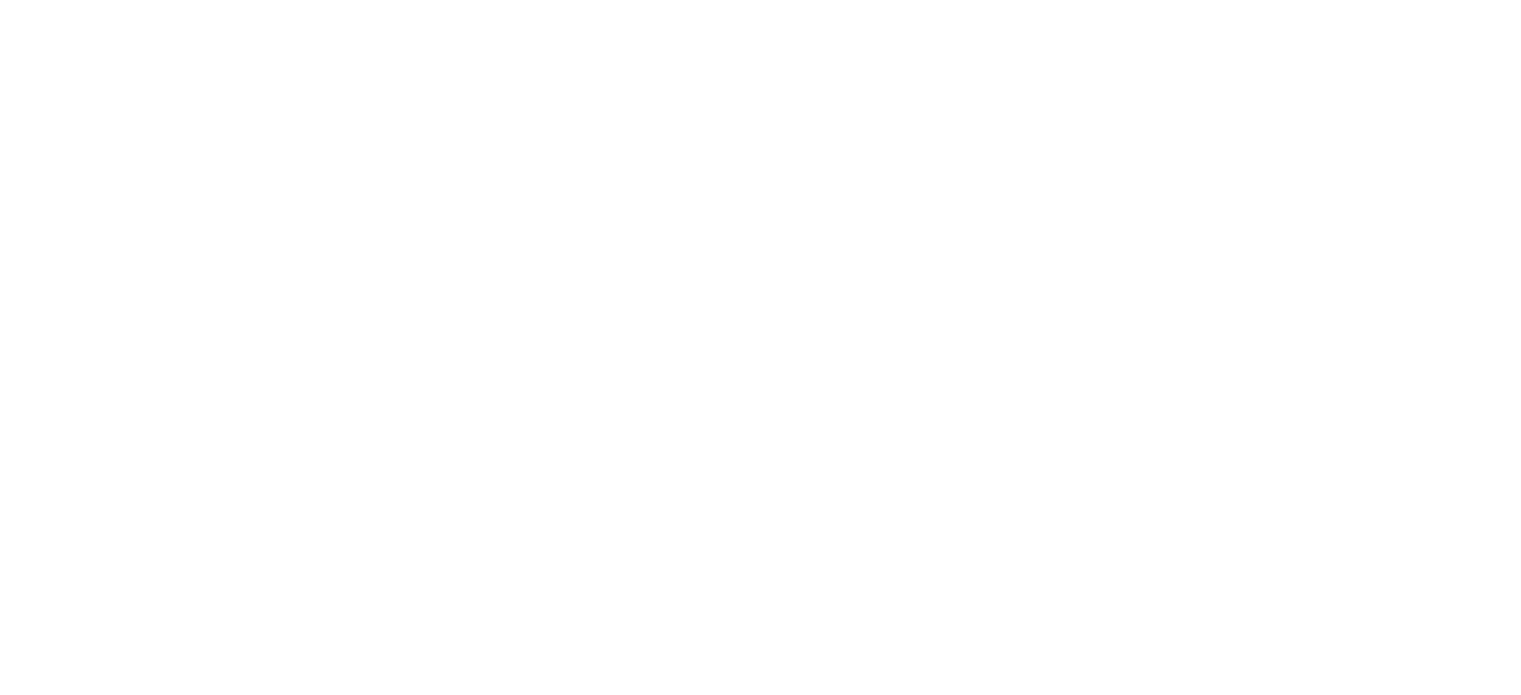 scroll, scrollTop: 0, scrollLeft: 0, axis: both 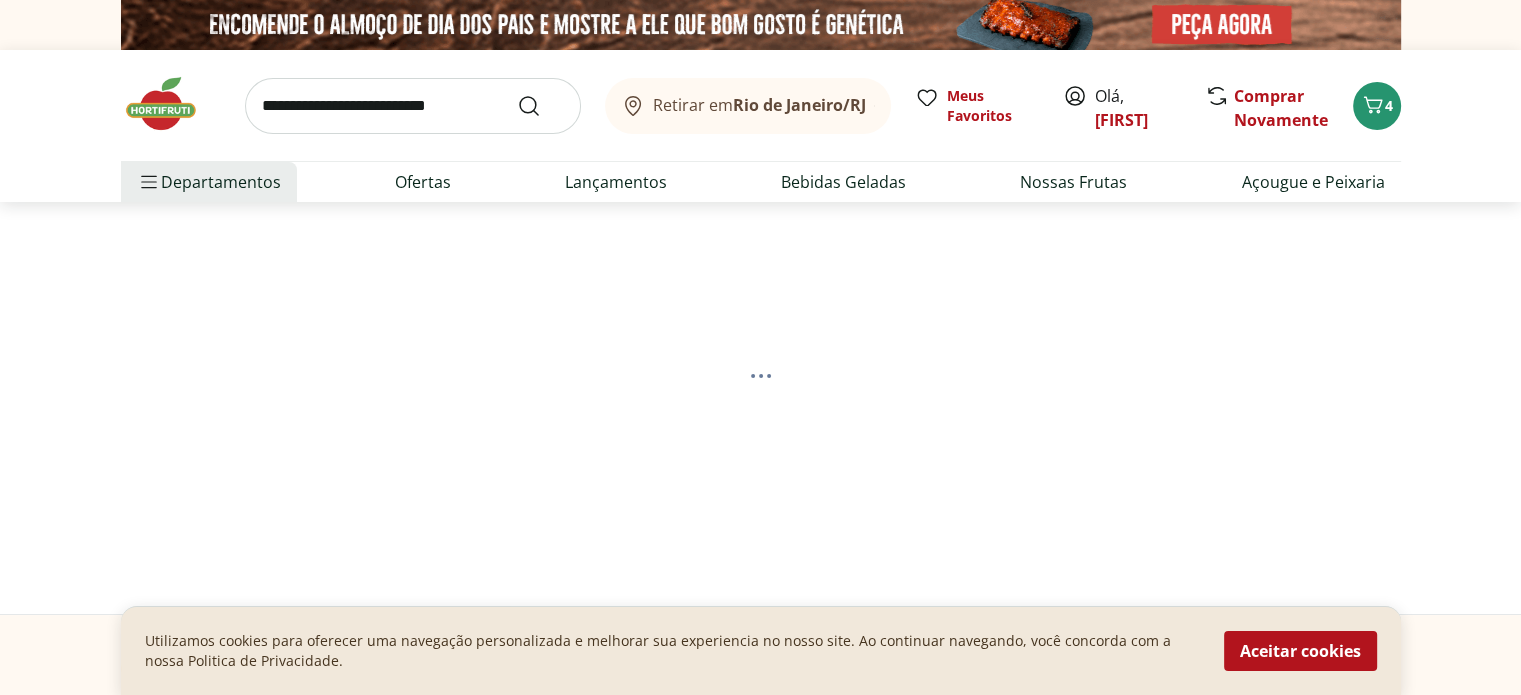 select on "**********" 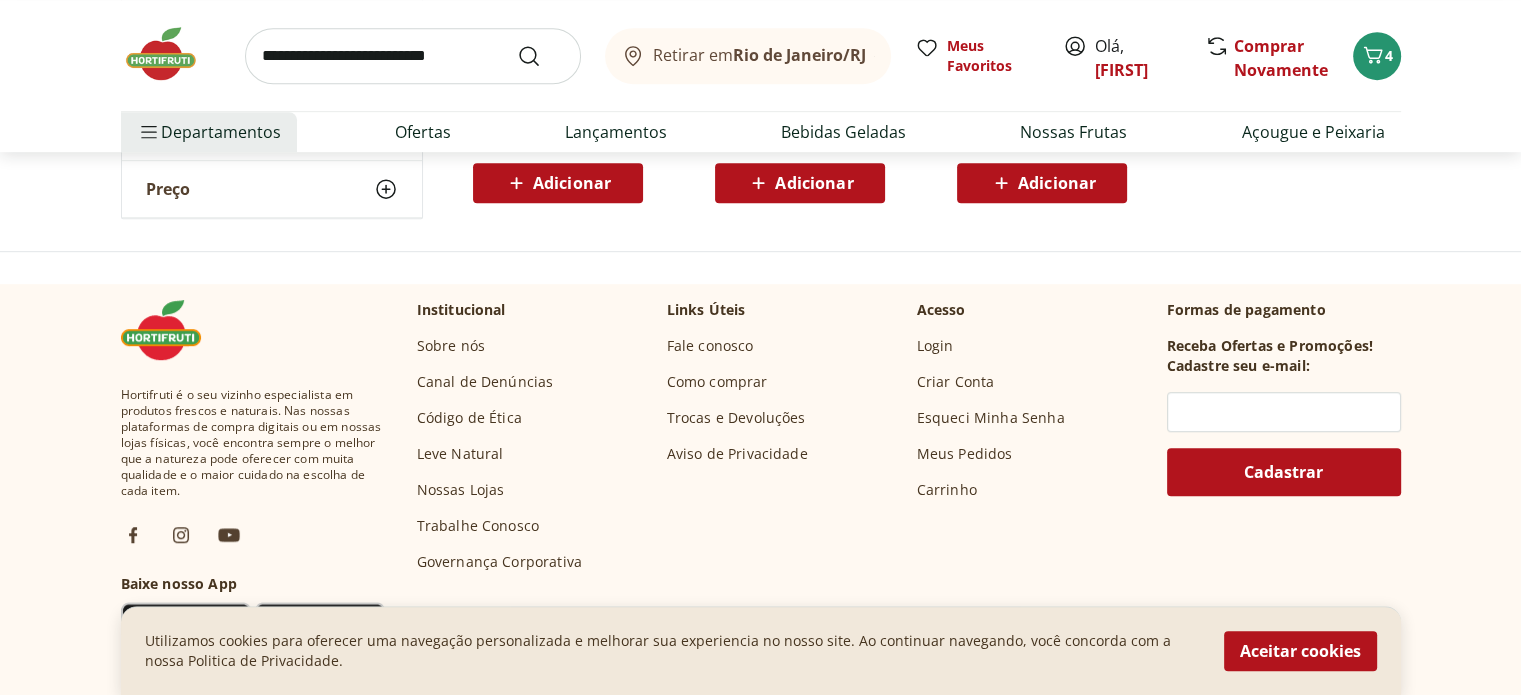 scroll, scrollTop: 1100, scrollLeft: 0, axis: vertical 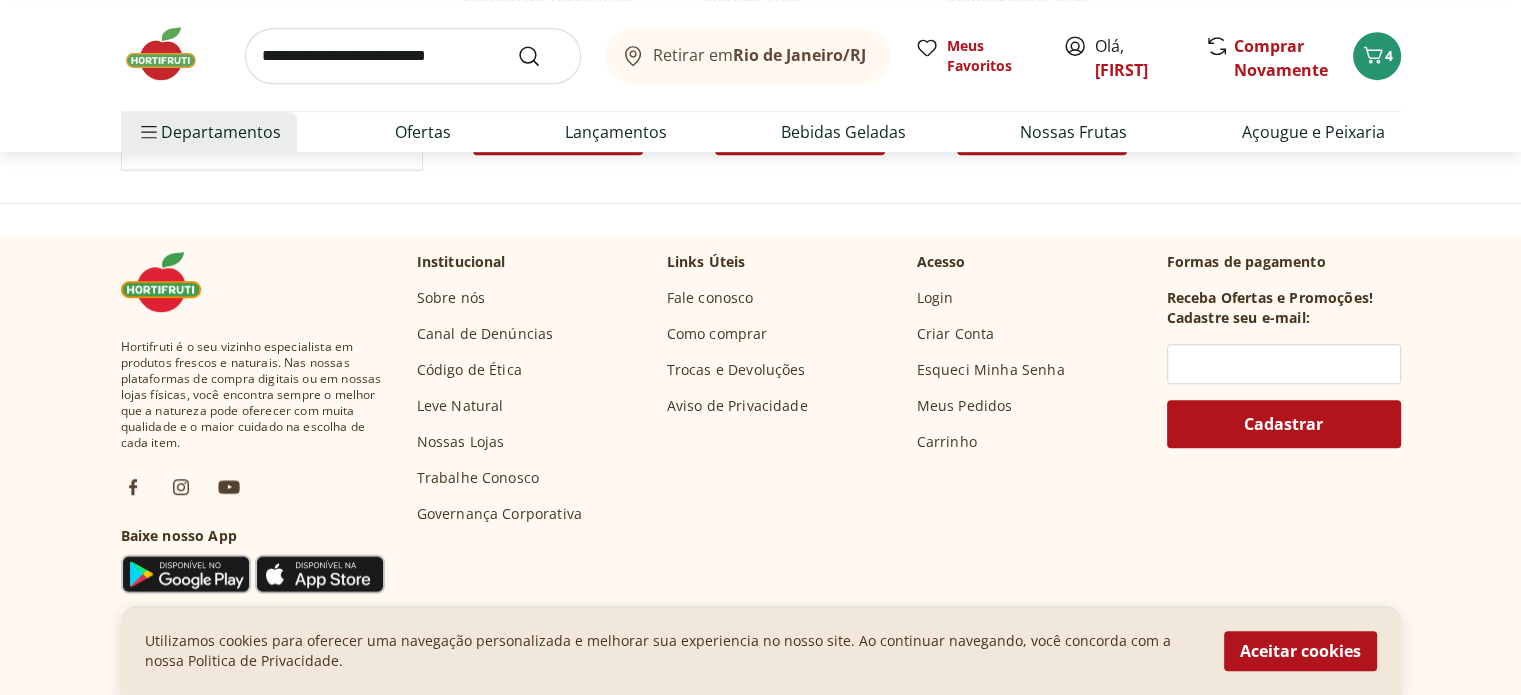 drag, startPoint x: 167, startPoint y: 67, endPoint x: 1535, endPoint y: 247, distance: 1379.7913 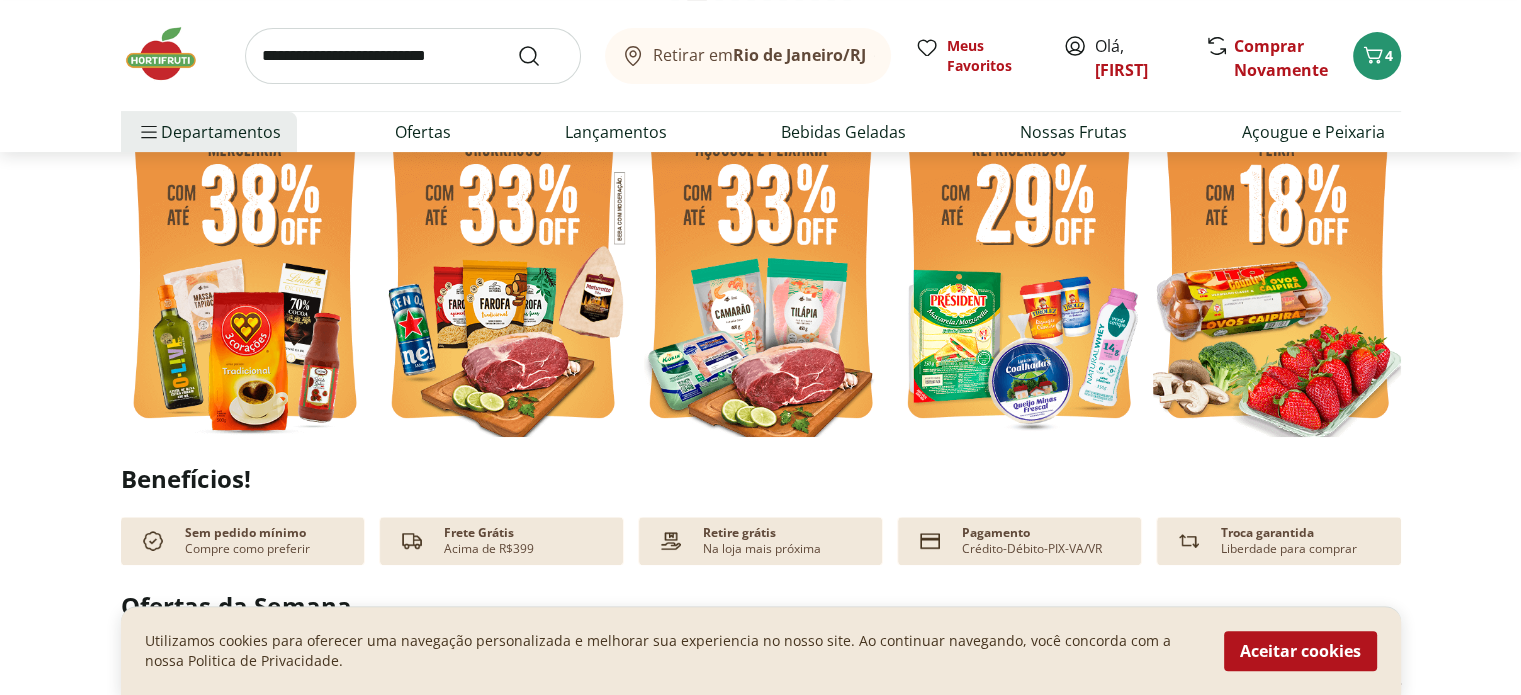 scroll, scrollTop: 400, scrollLeft: 0, axis: vertical 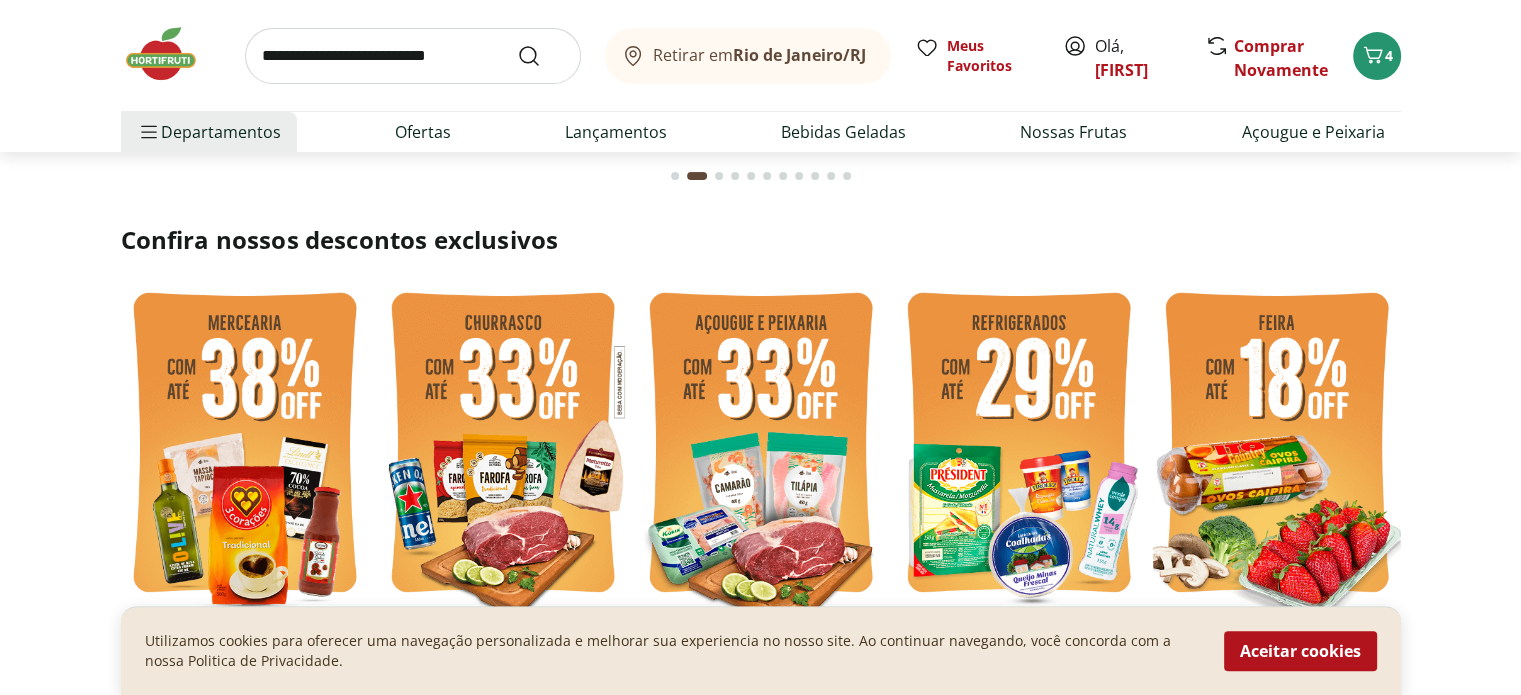 click at bounding box center (413, 56) 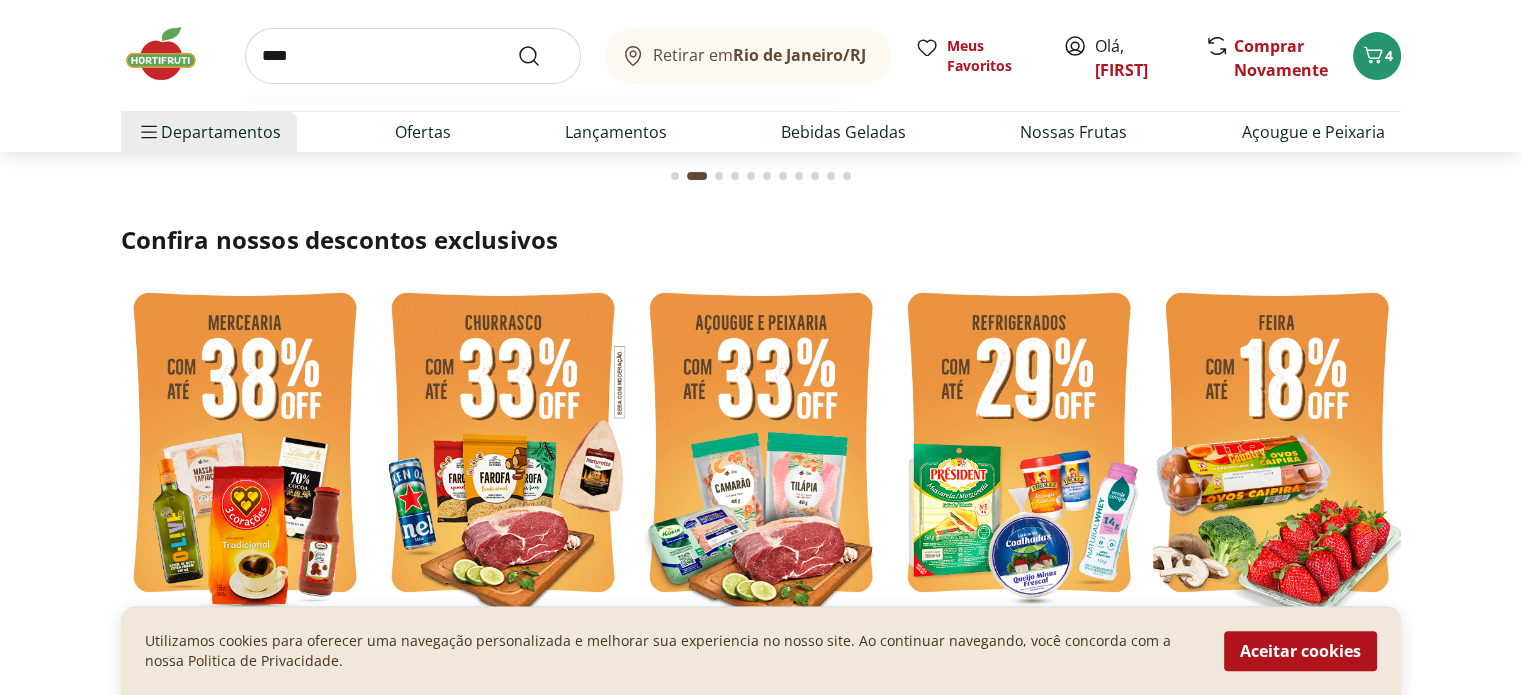 type on "****" 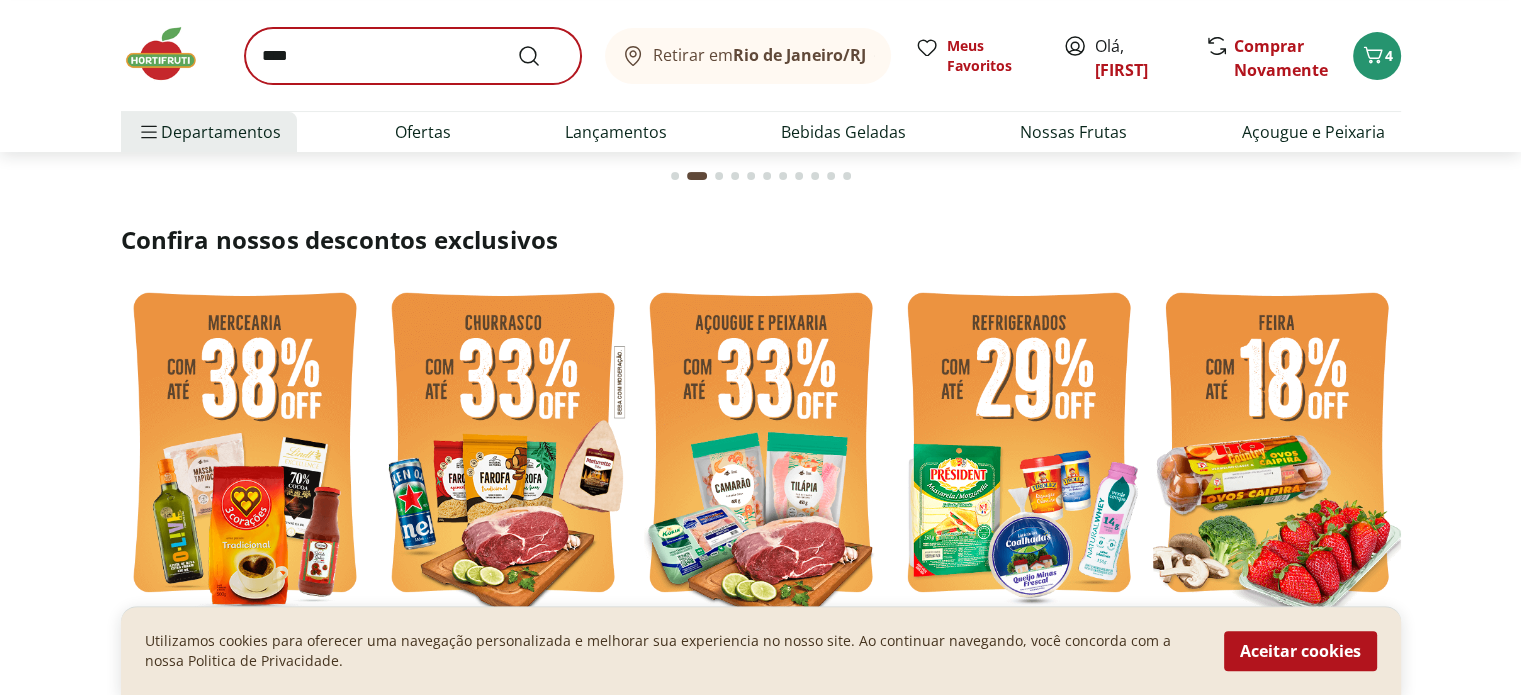 scroll, scrollTop: 0, scrollLeft: 0, axis: both 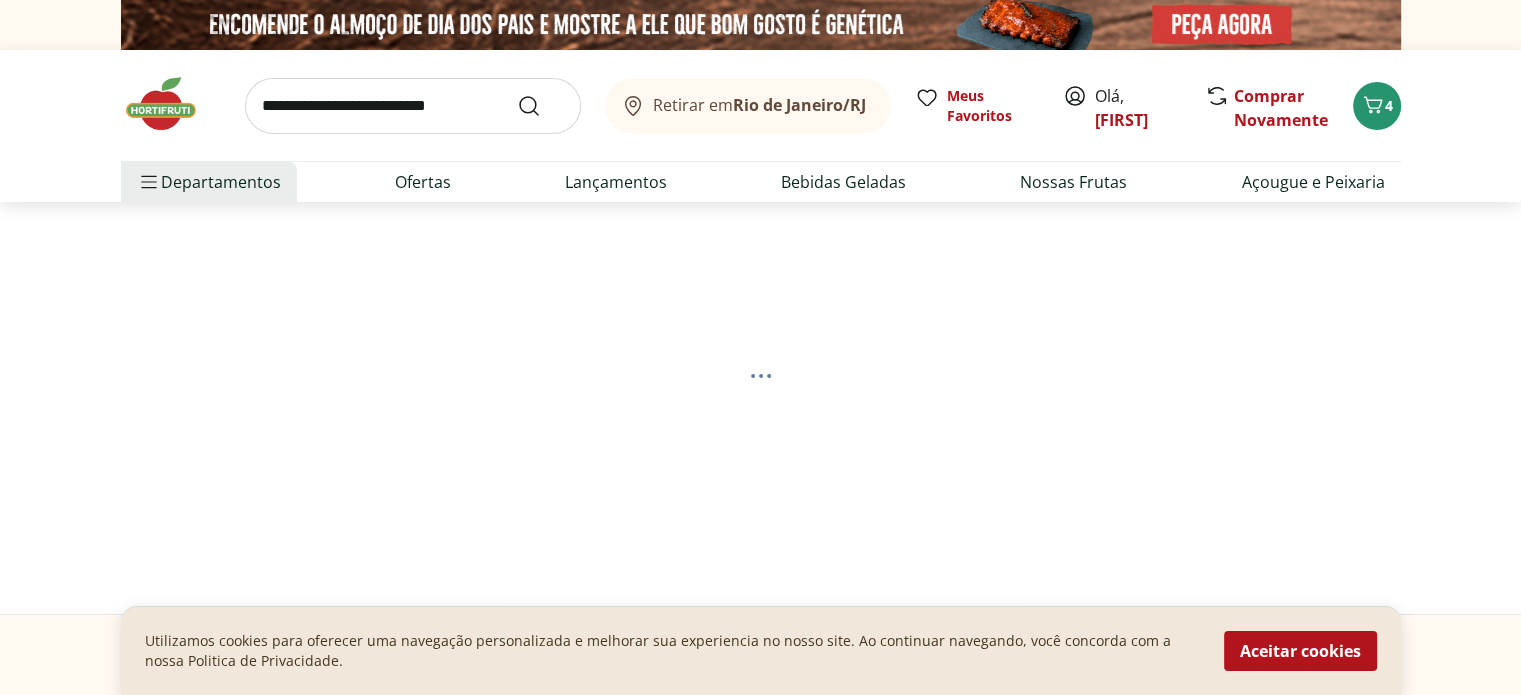 select on "**********" 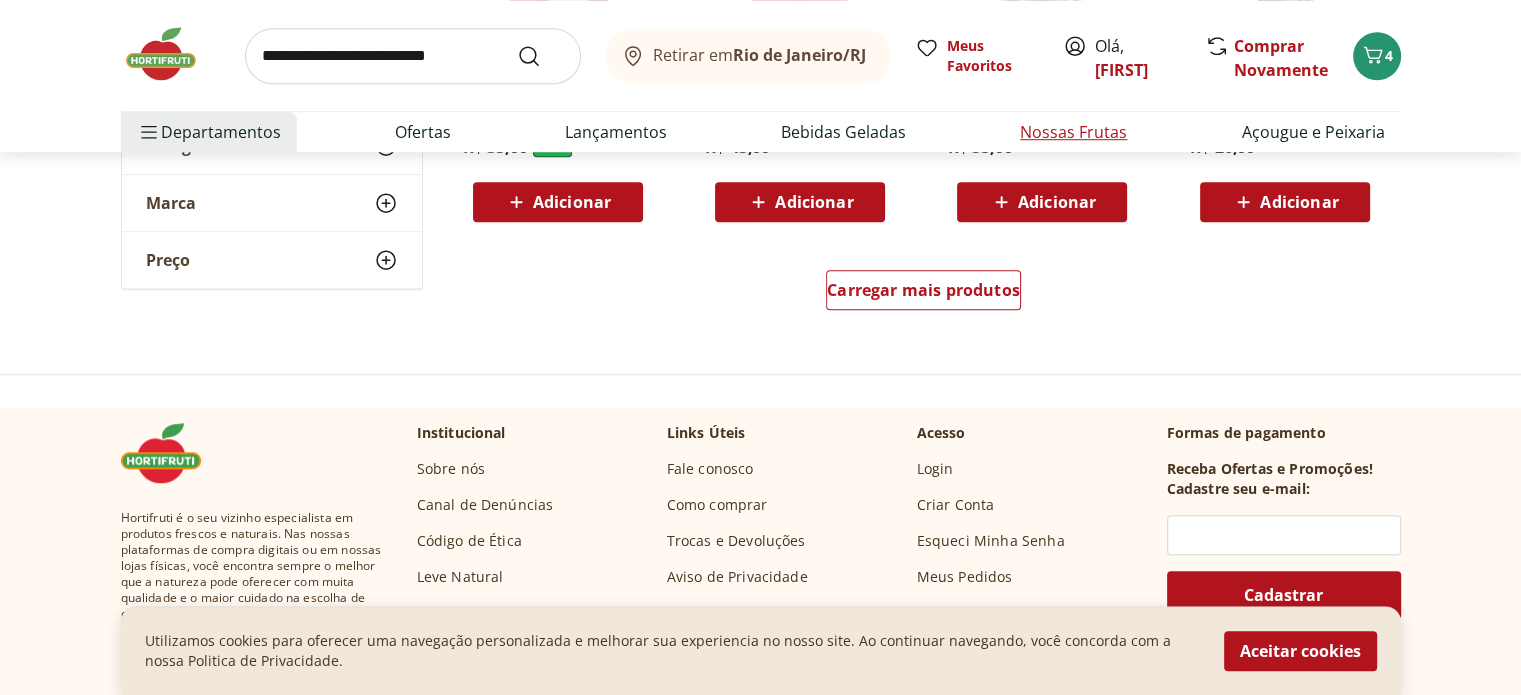 scroll, scrollTop: 1500, scrollLeft: 0, axis: vertical 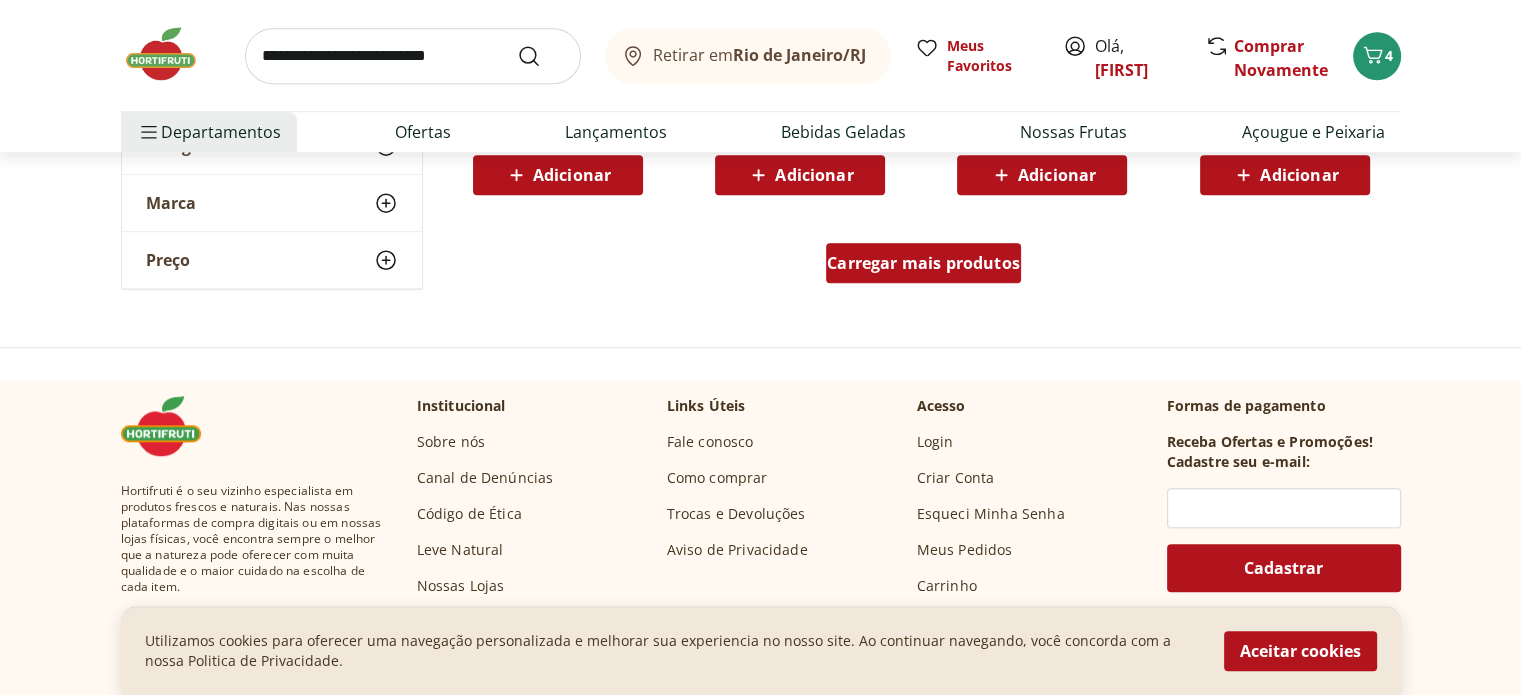 click on "Carregar mais produtos" at bounding box center (923, 263) 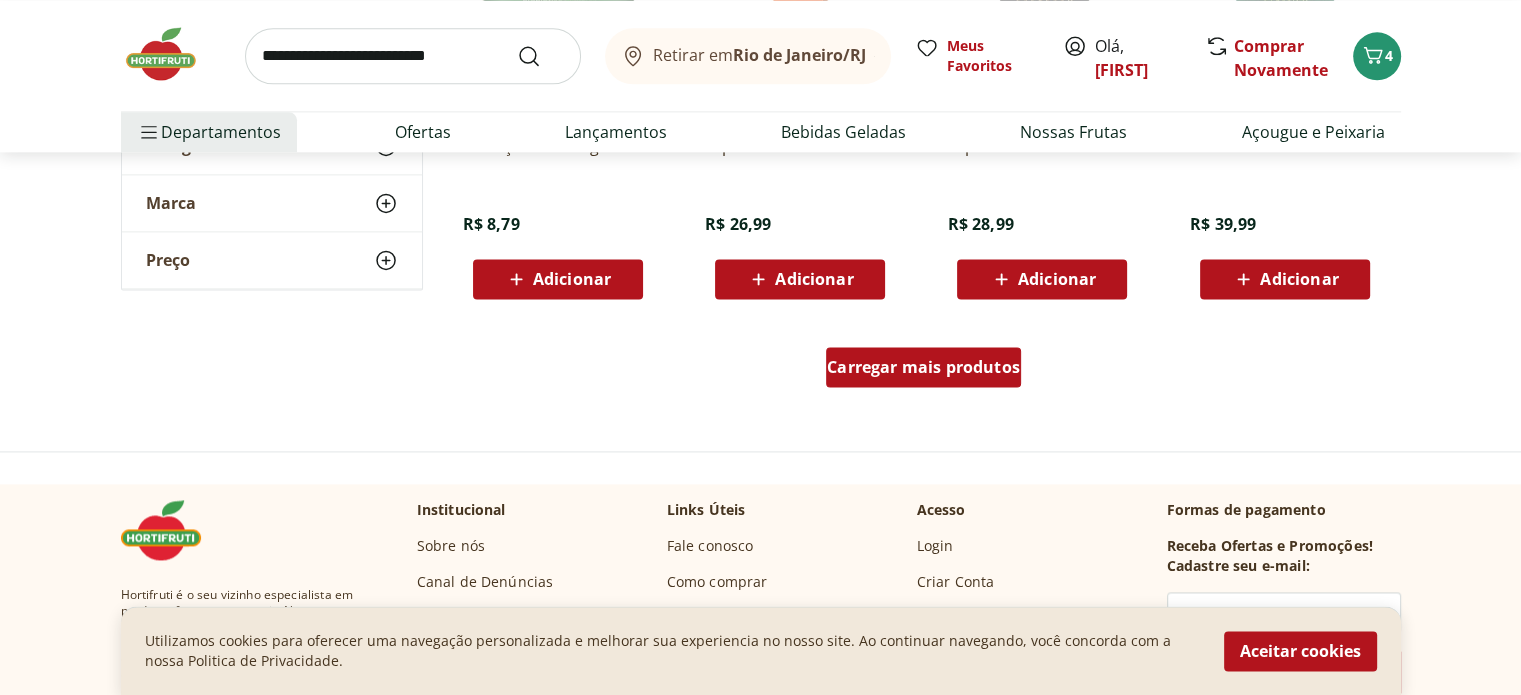 scroll, scrollTop: 2800, scrollLeft: 0, axis: vertical 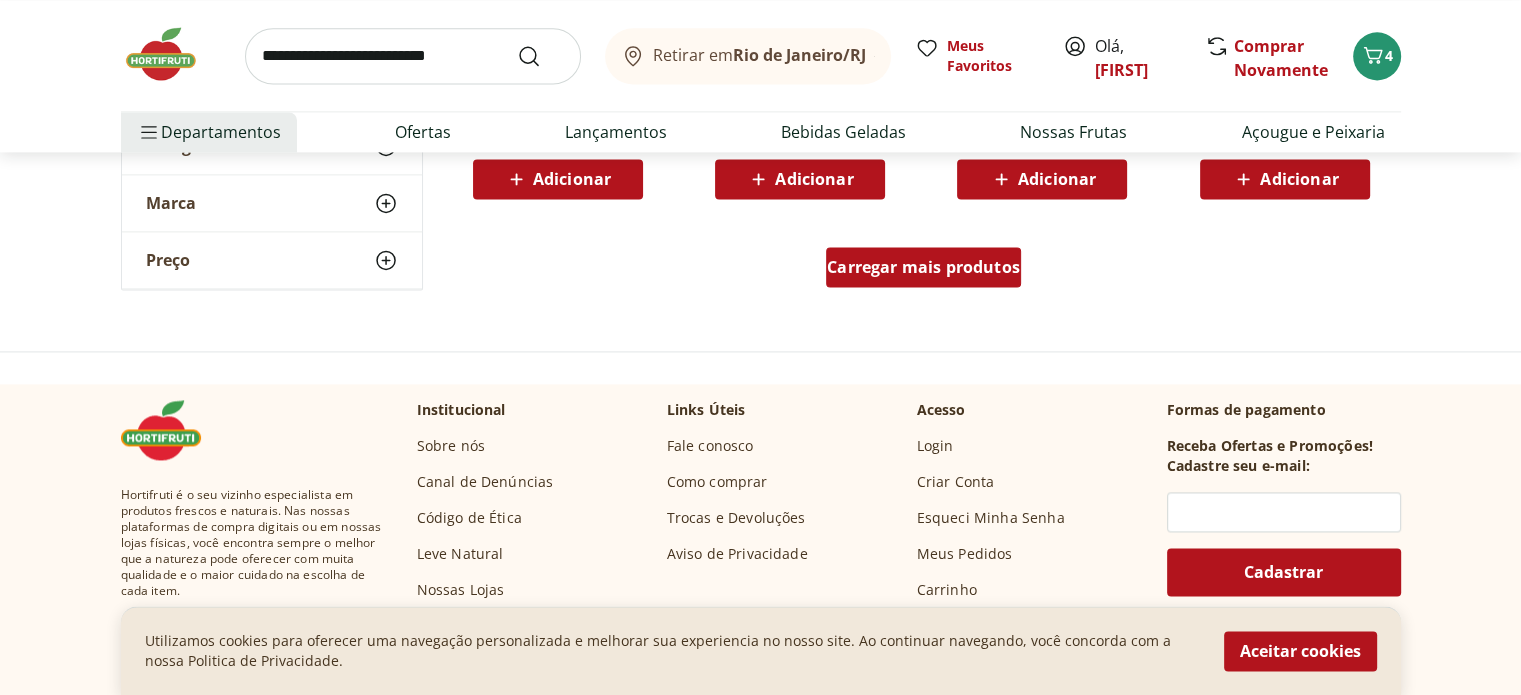 click on "Carregar mais produtos" at bounding box center [923, 267] 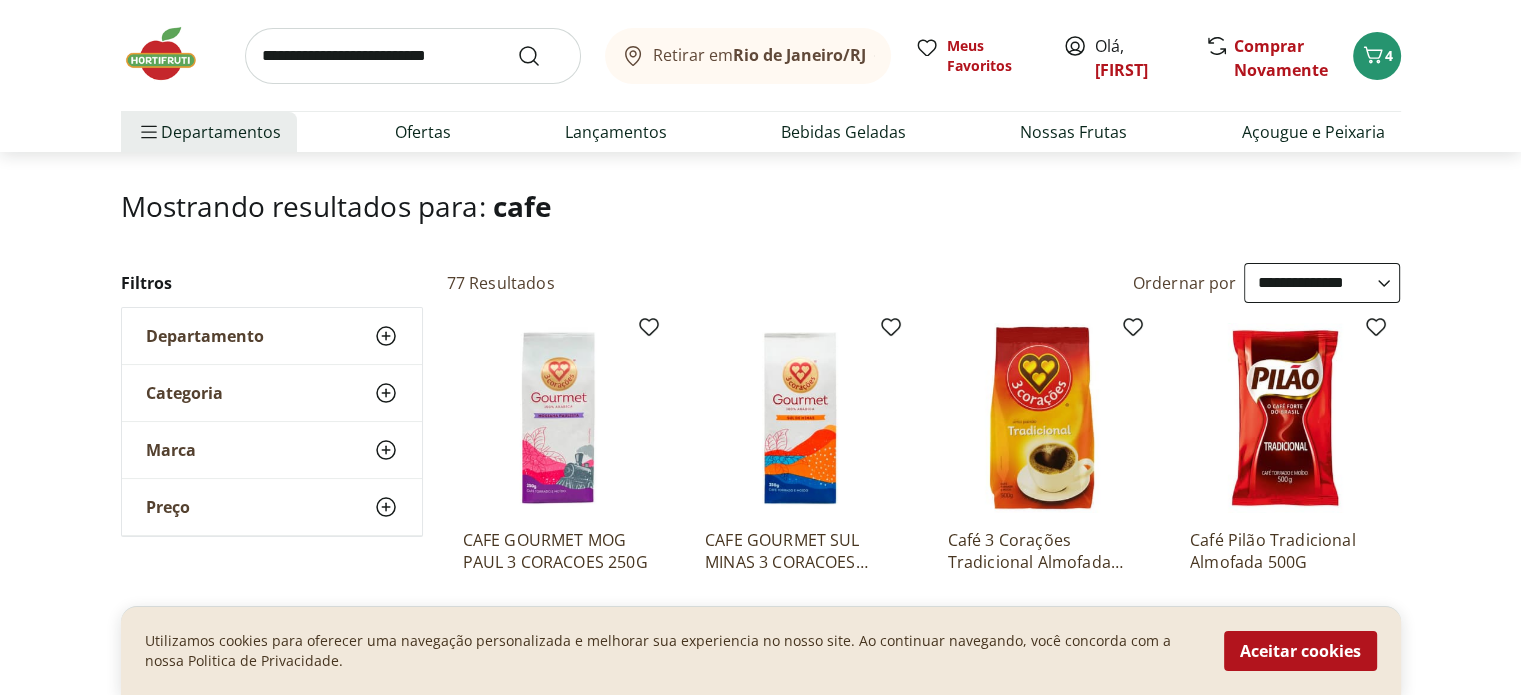scroll, scrollTop: 0, scrollLeft: 0, axis: both 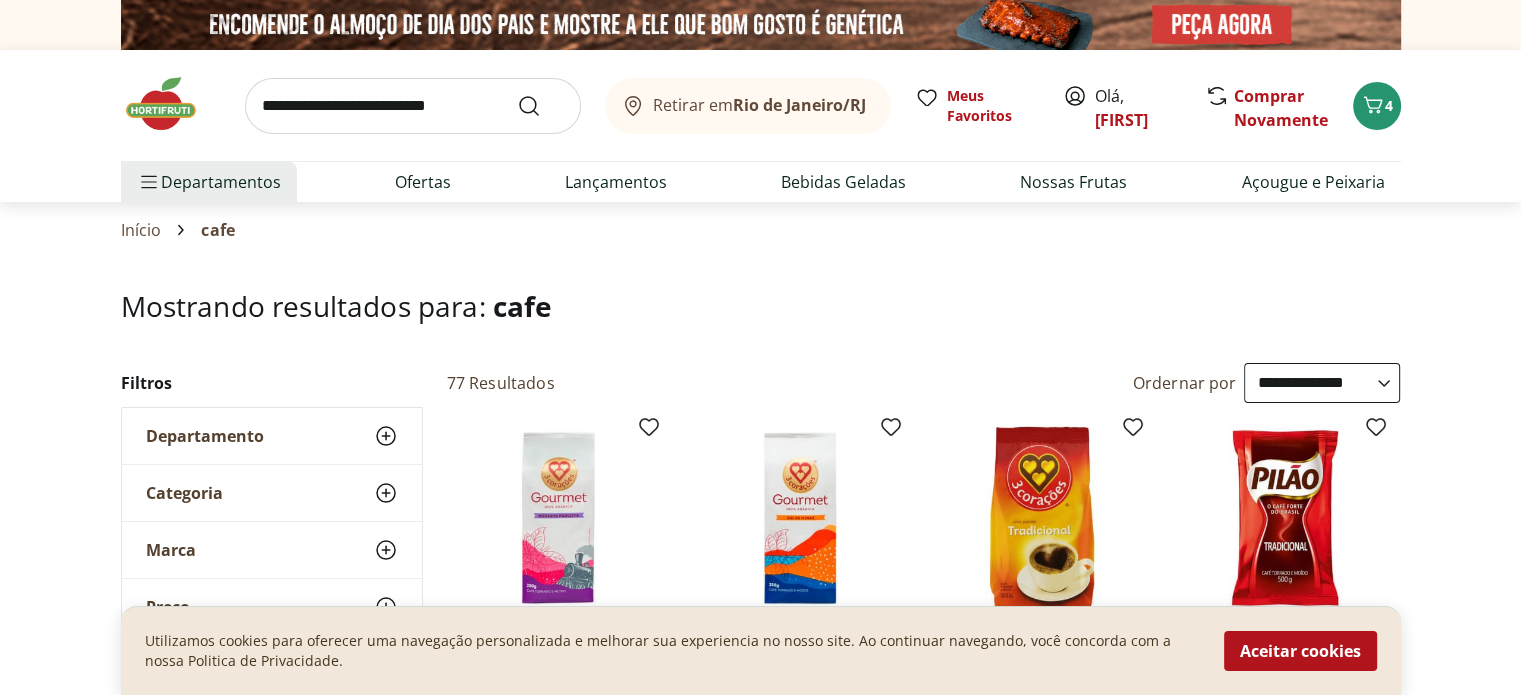 click at bounding box center (413, 106) 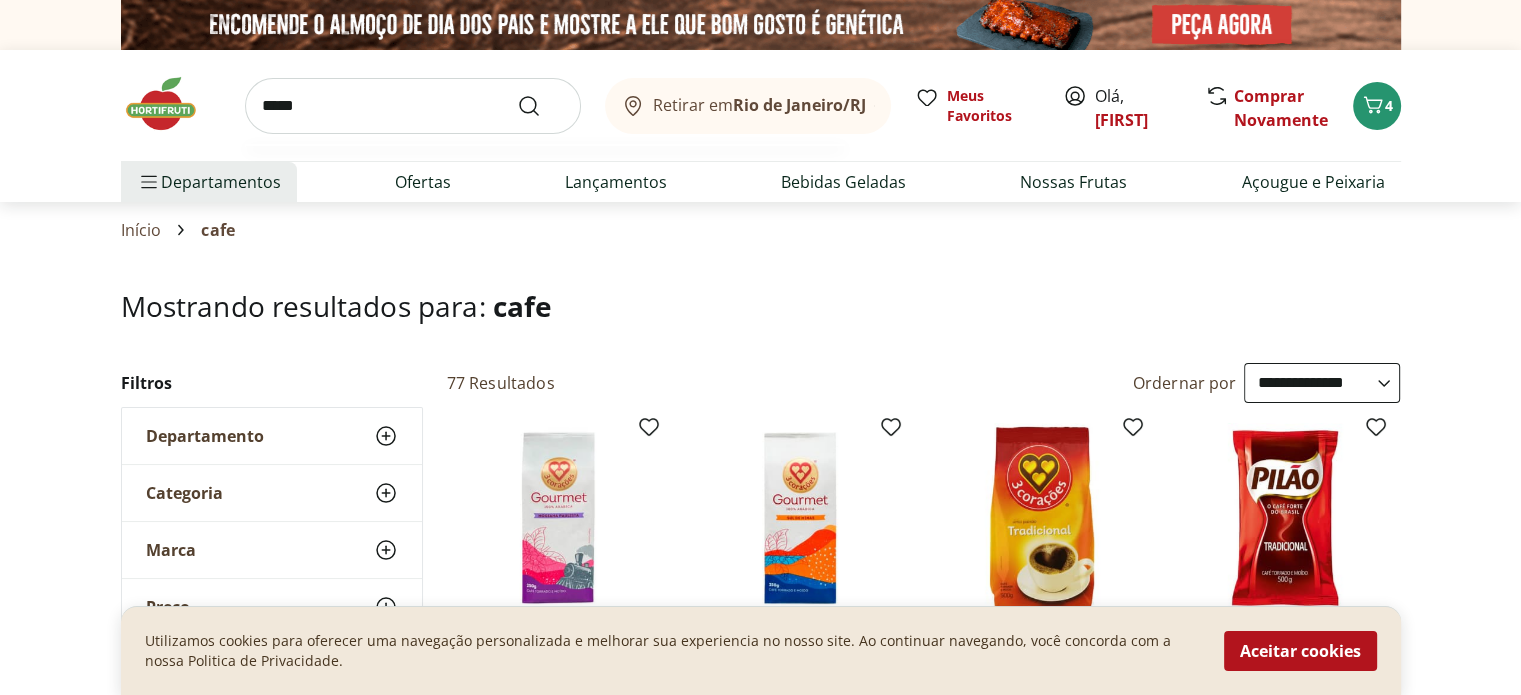 type on "*****" 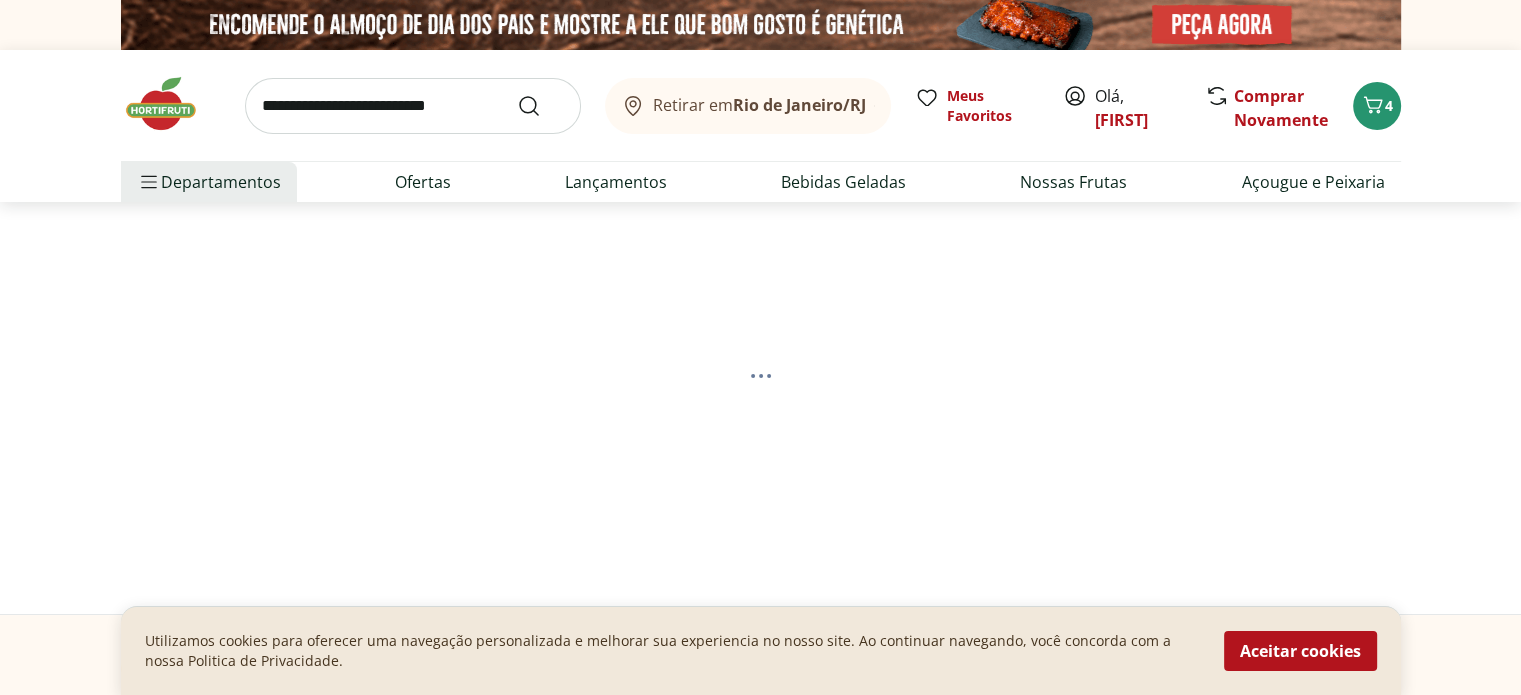 select on "**********" 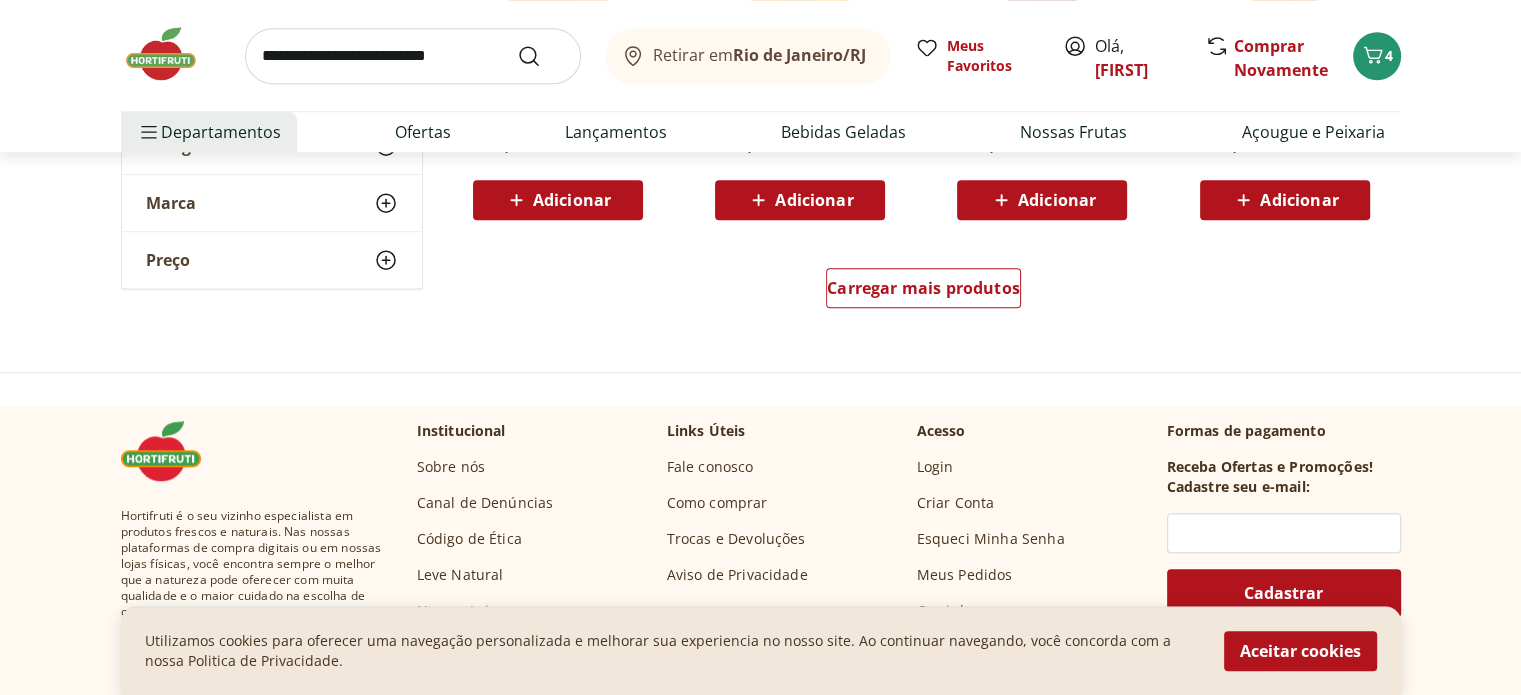 scroll, scrollTop: 1500, scrollLeft: 0, axis: vertical 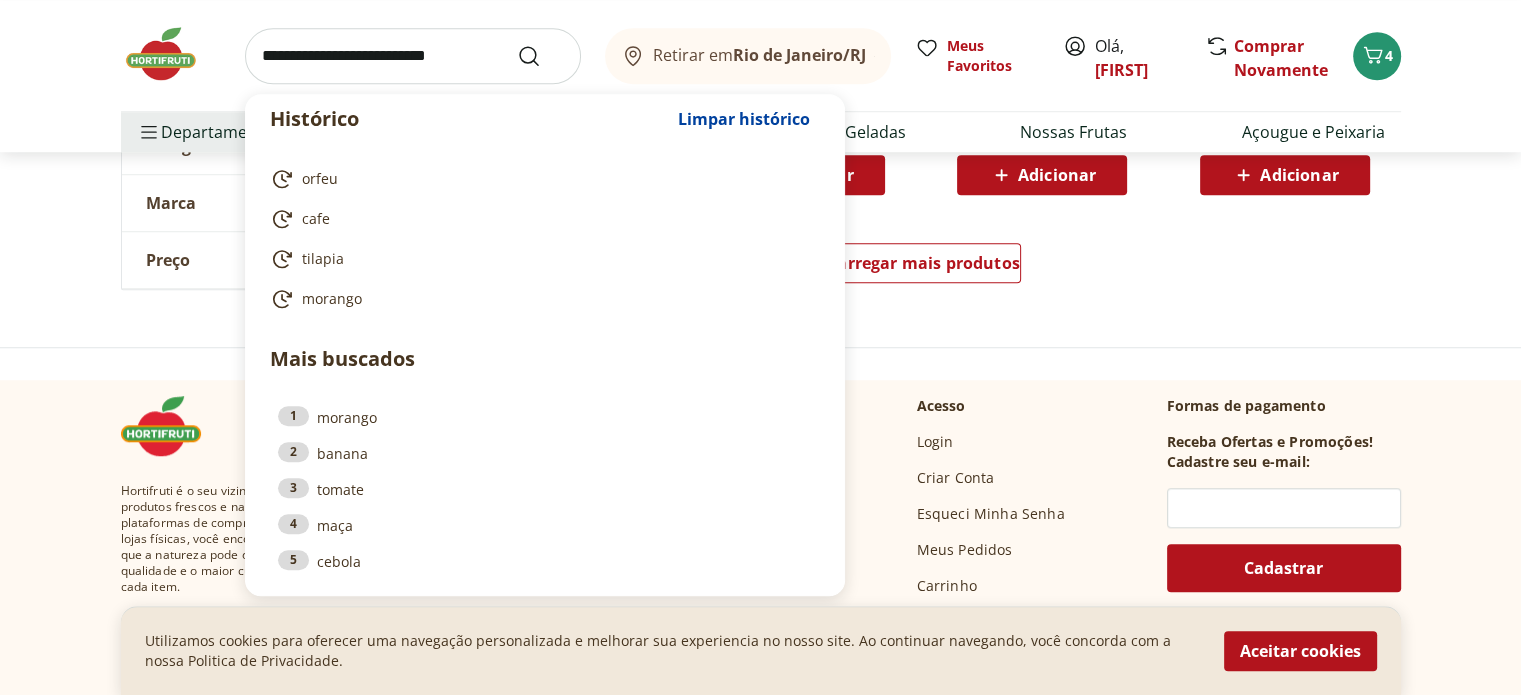 click at bounding box center (413, 56) 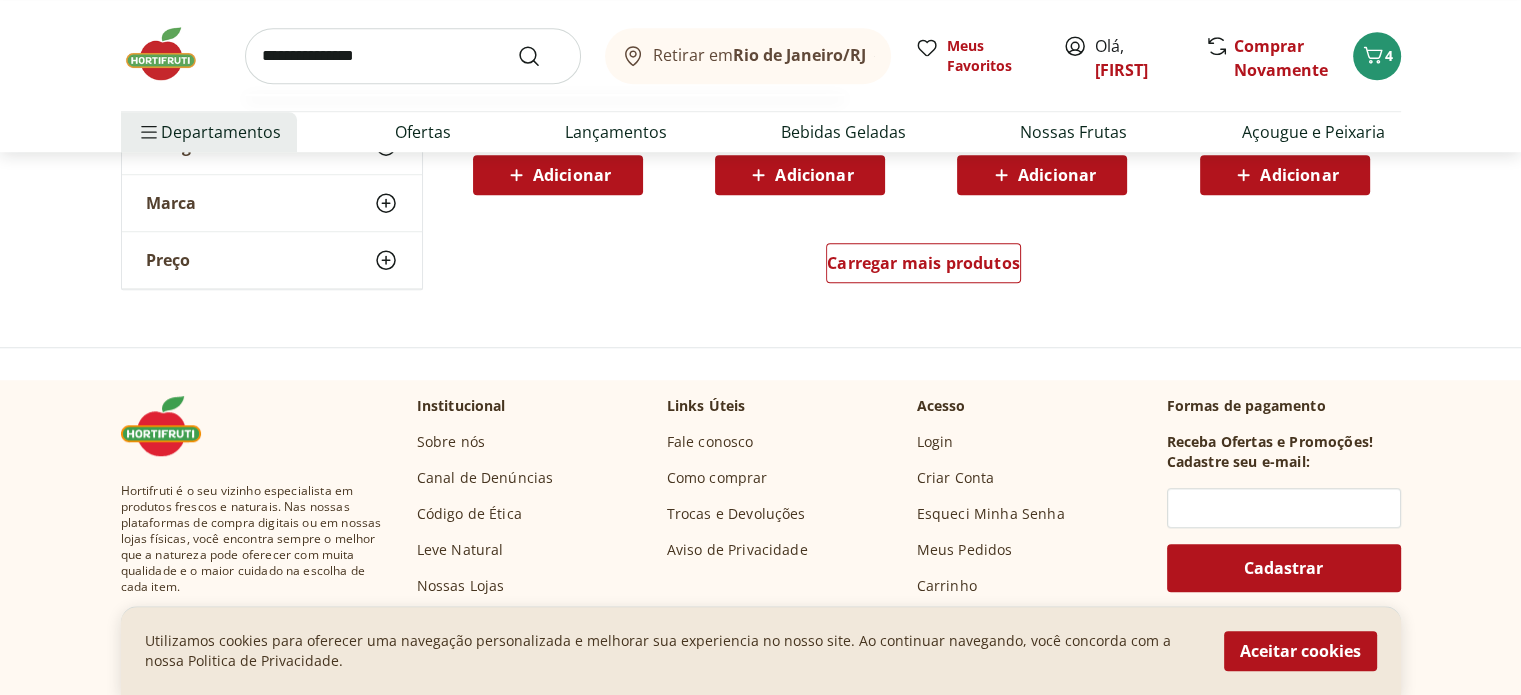 type on "**********" 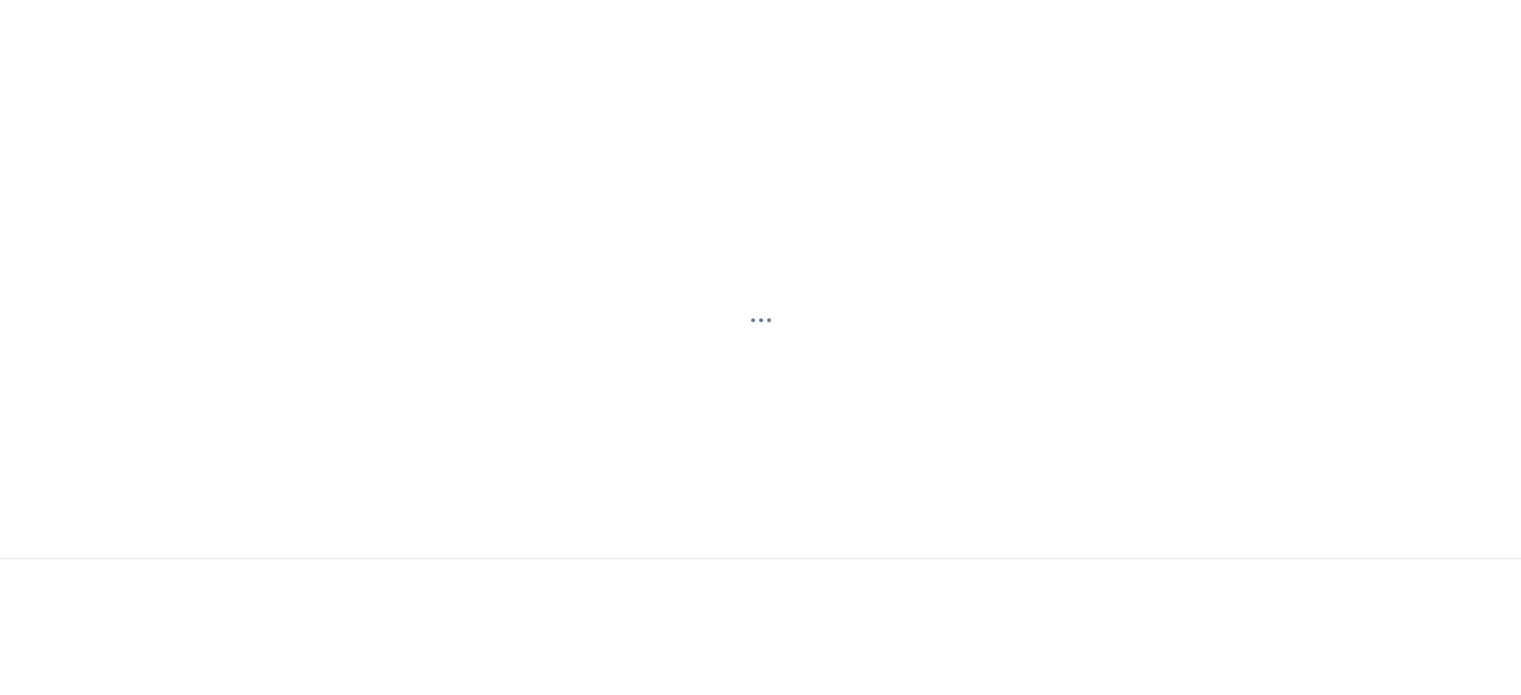 scroll, scrollTop: 0, scrollLeft: 0, axis: both 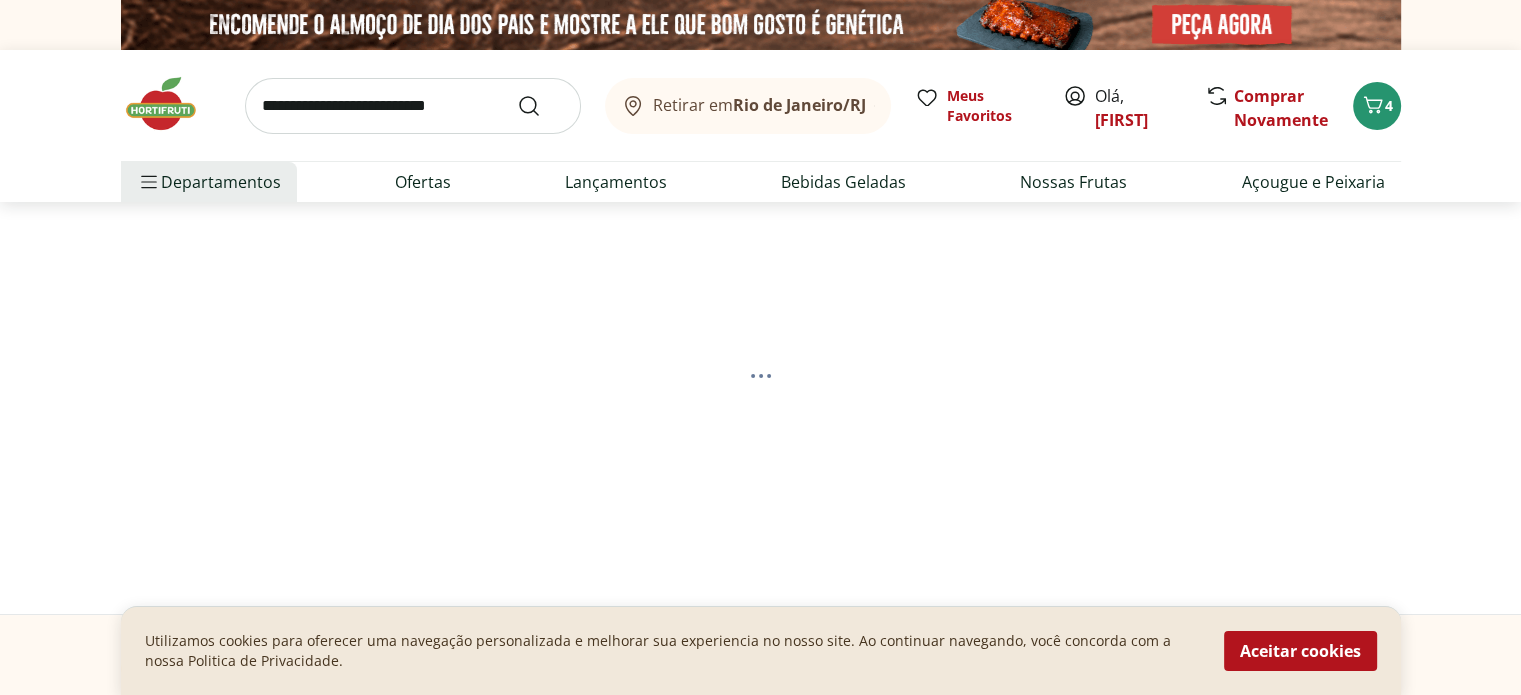 select on "**********" 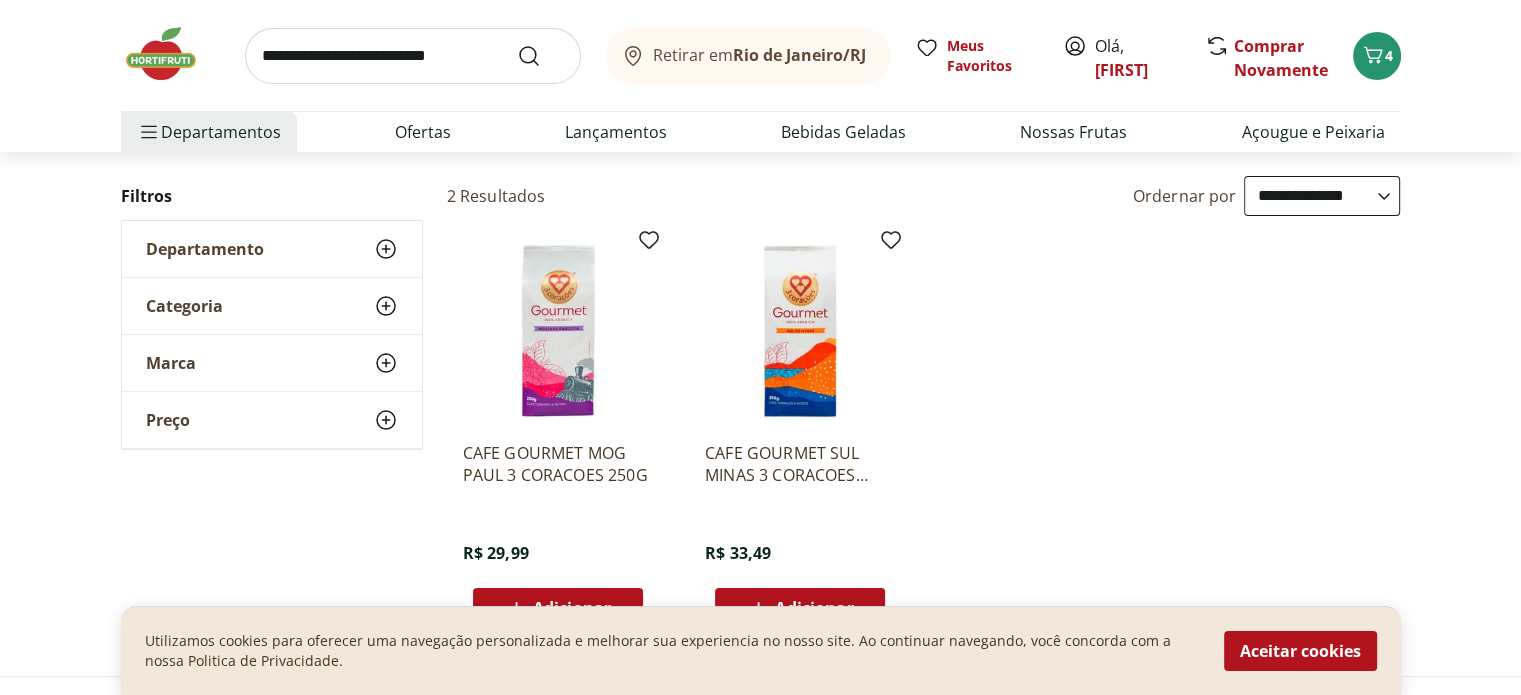 scroll, scrollTop: 0, scrollLeft: 0, axis: both 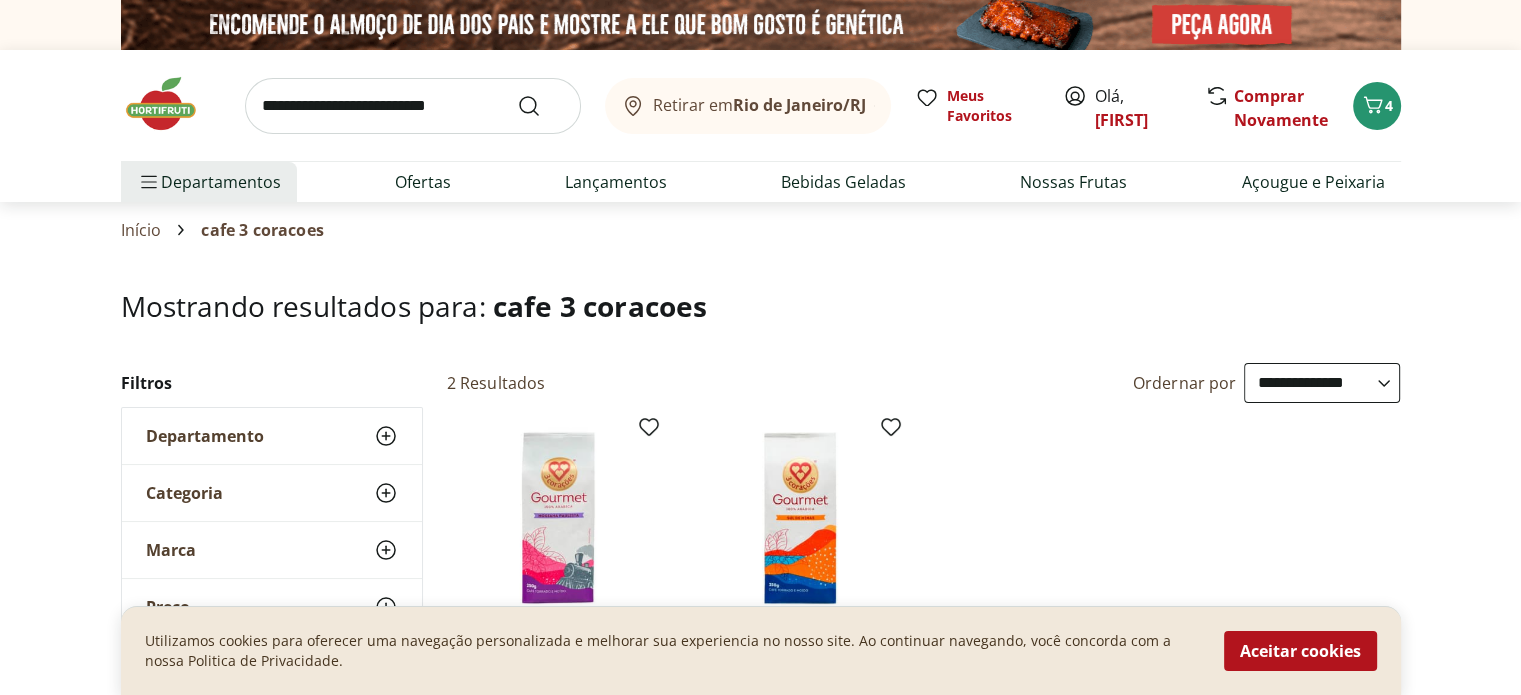 click at bounding box center [171, 104] 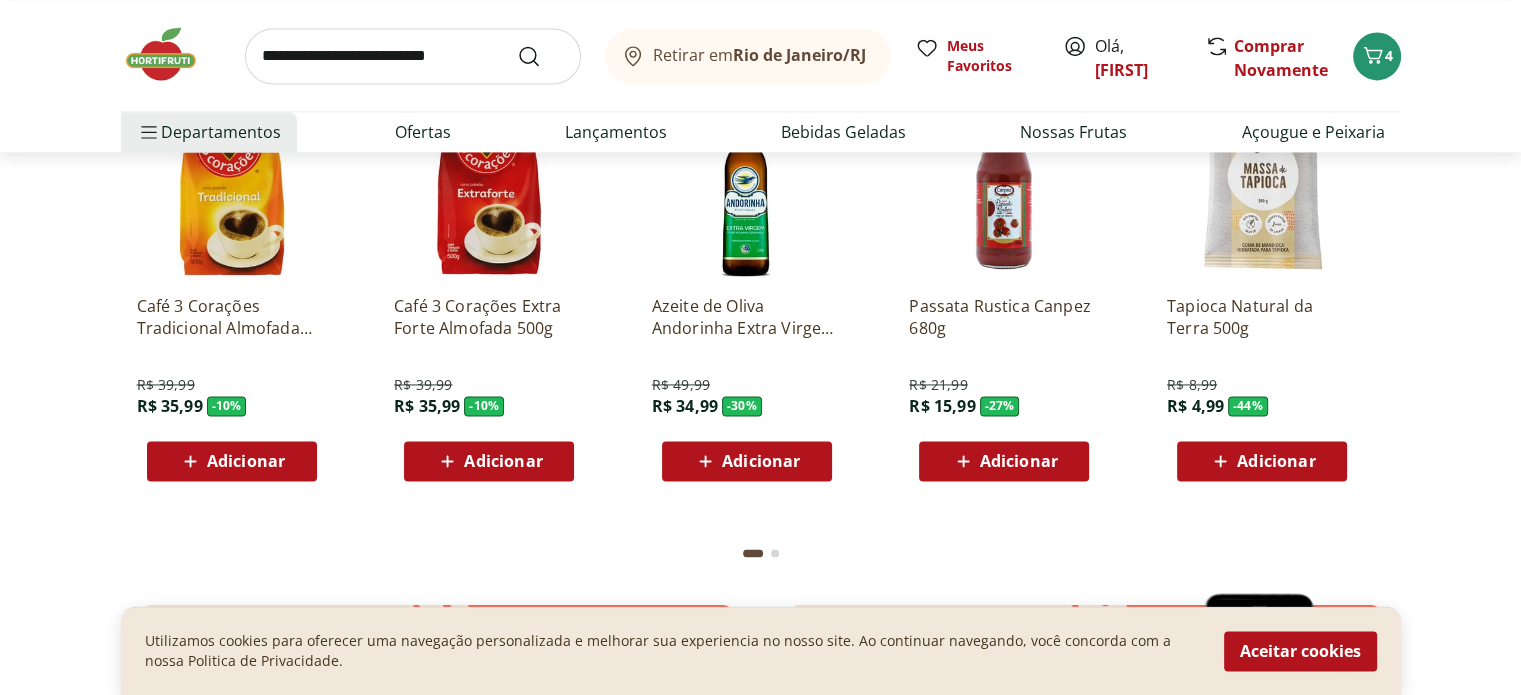 scroll, scrollTop: 2800, scrollLeft: 0, axis: vertical 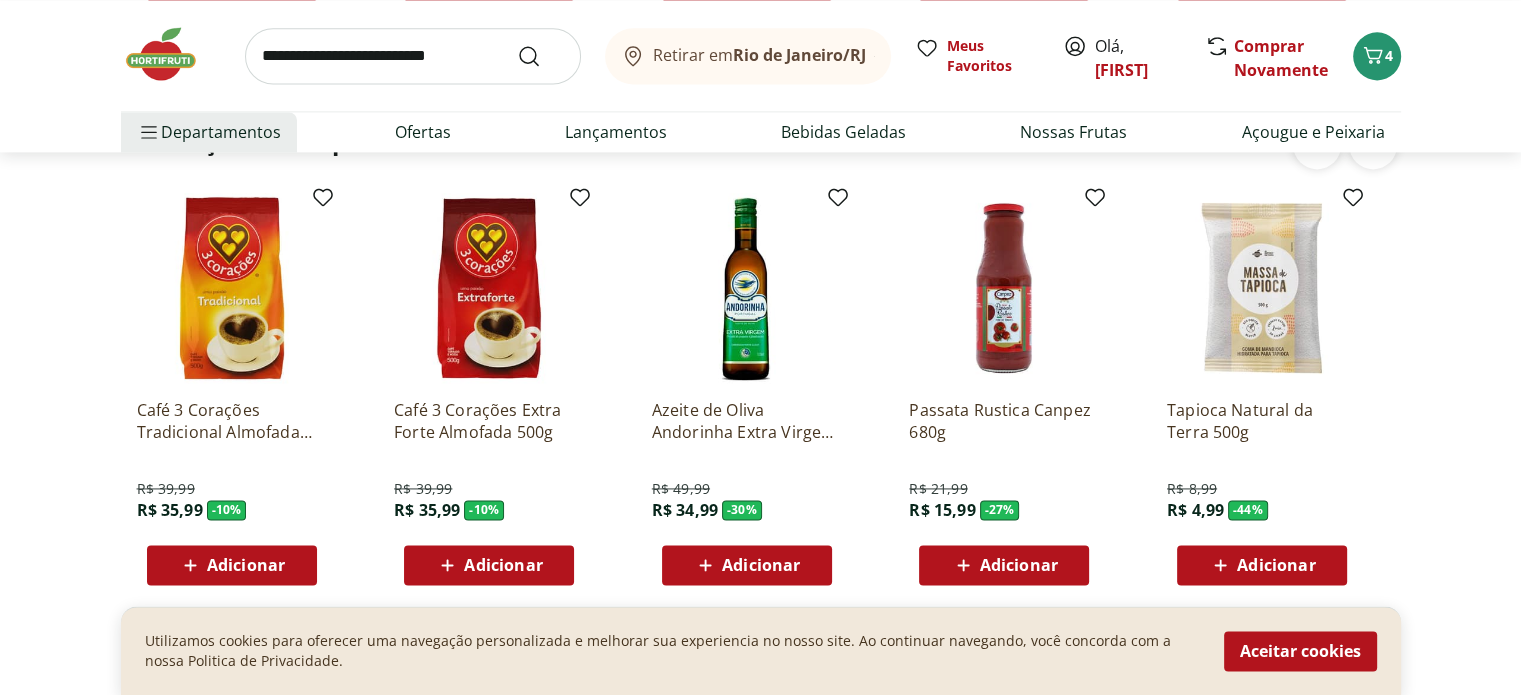 click at bounding box center [171, 54] 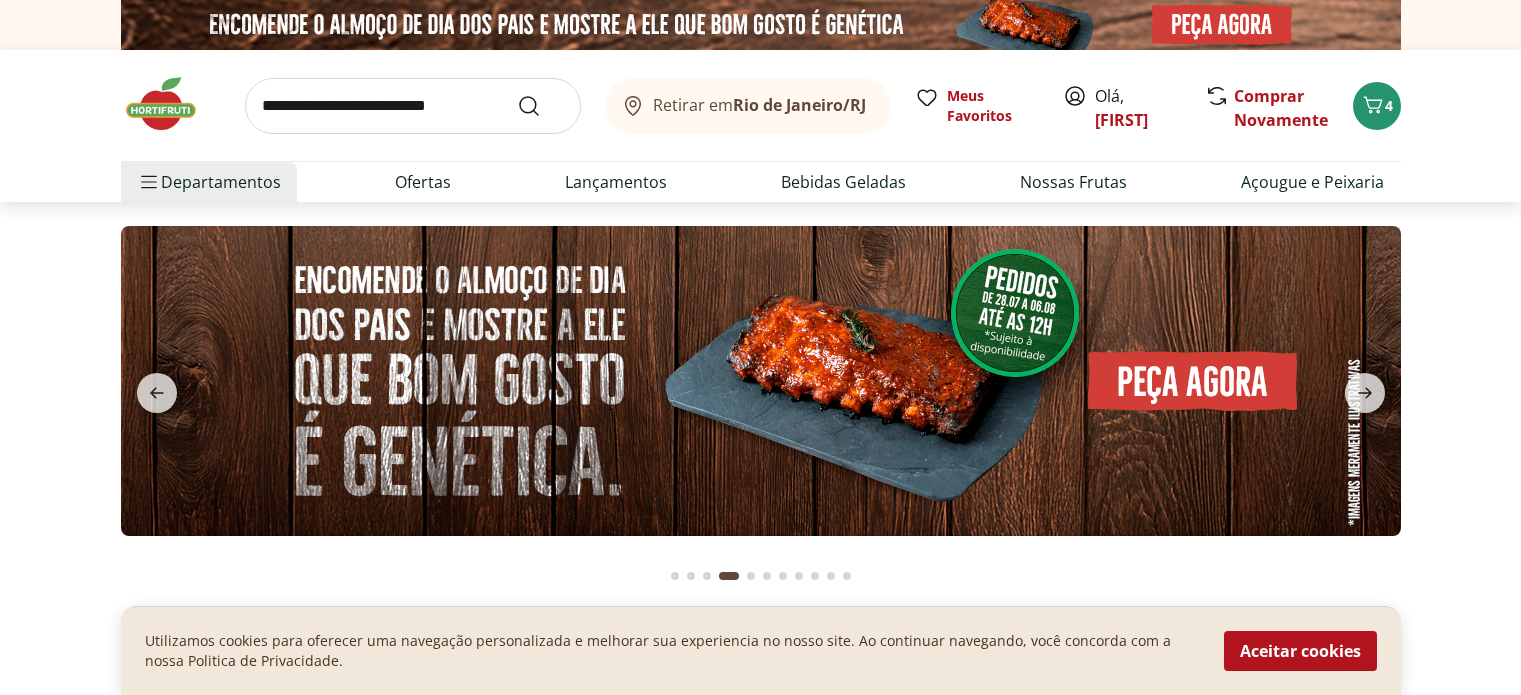 scroll, scrollTop: 0, scrollLeft: 0, axis: both 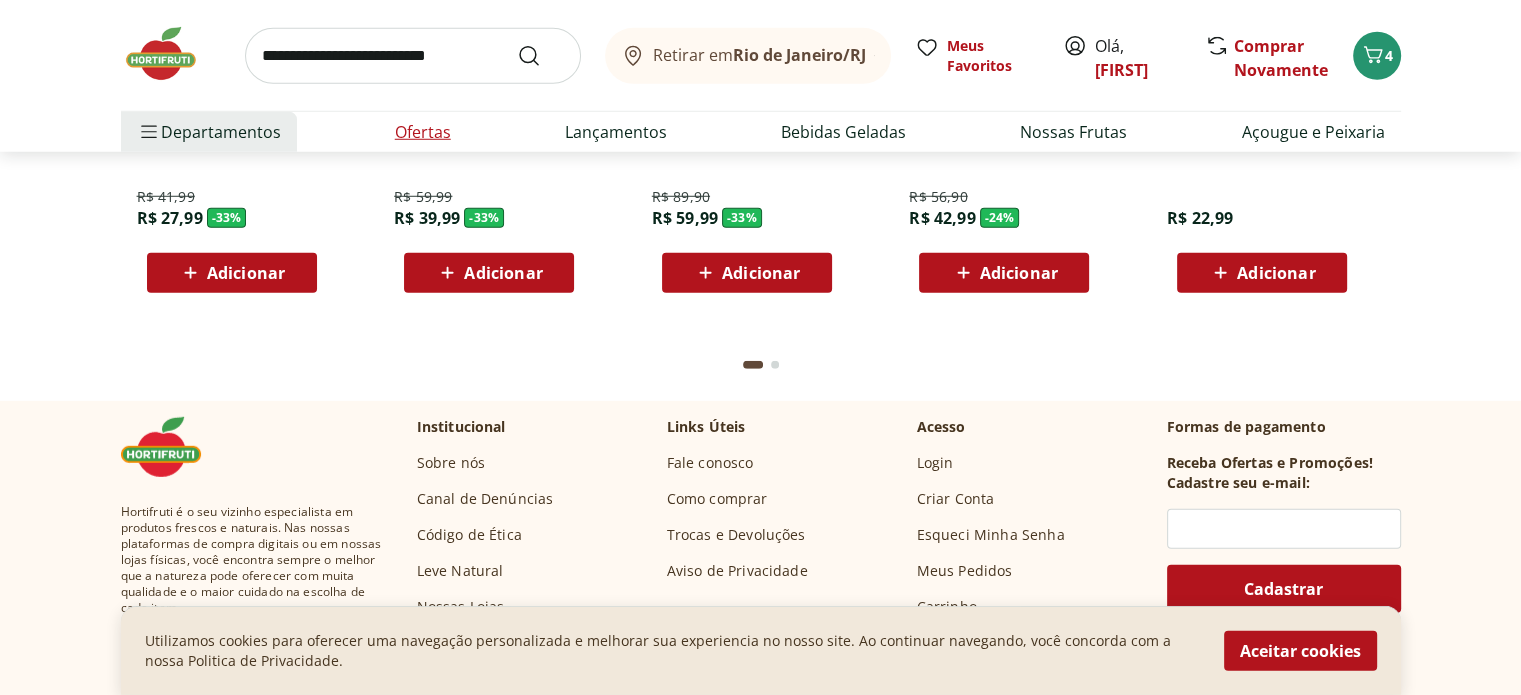 click on "Ofertas" at bounding box center [423, 132] 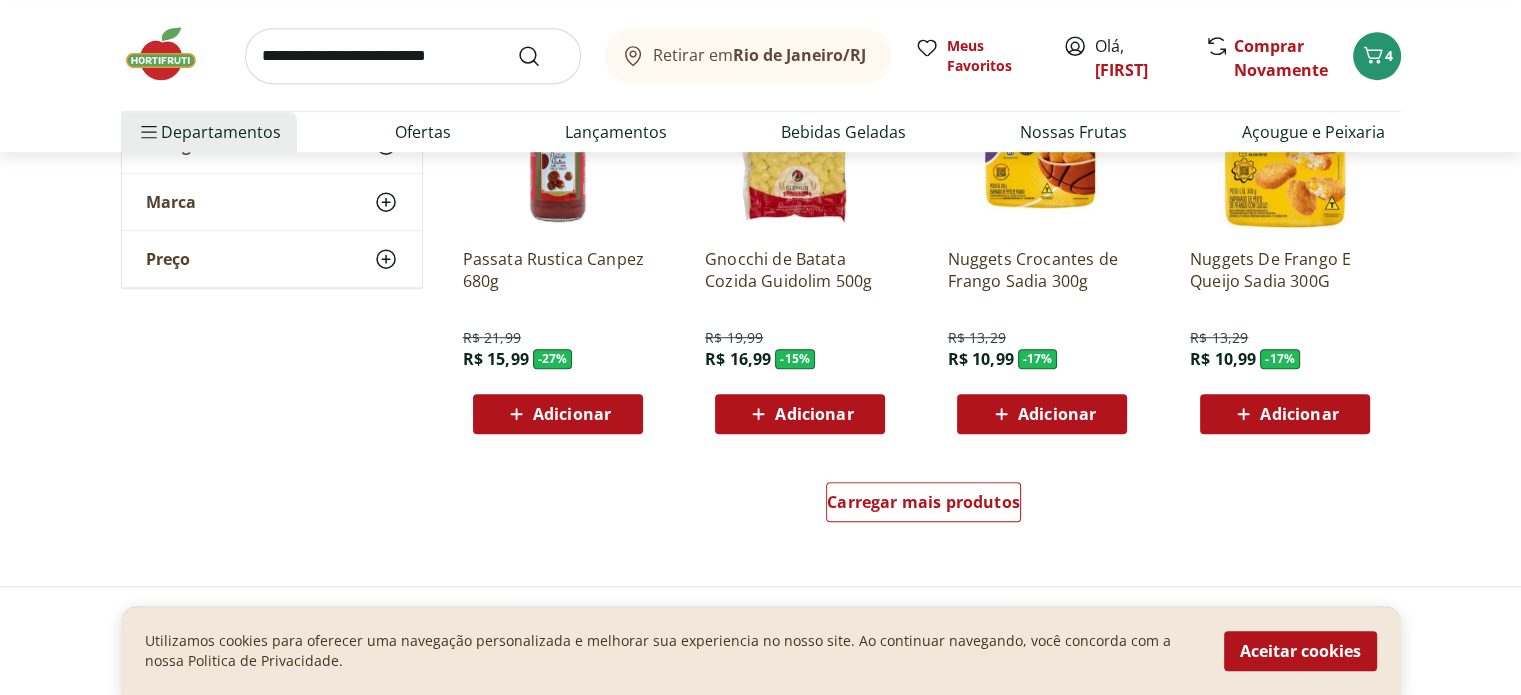 scroll, scrollTop: 1200, scrollLeft: 0, axis: vertical 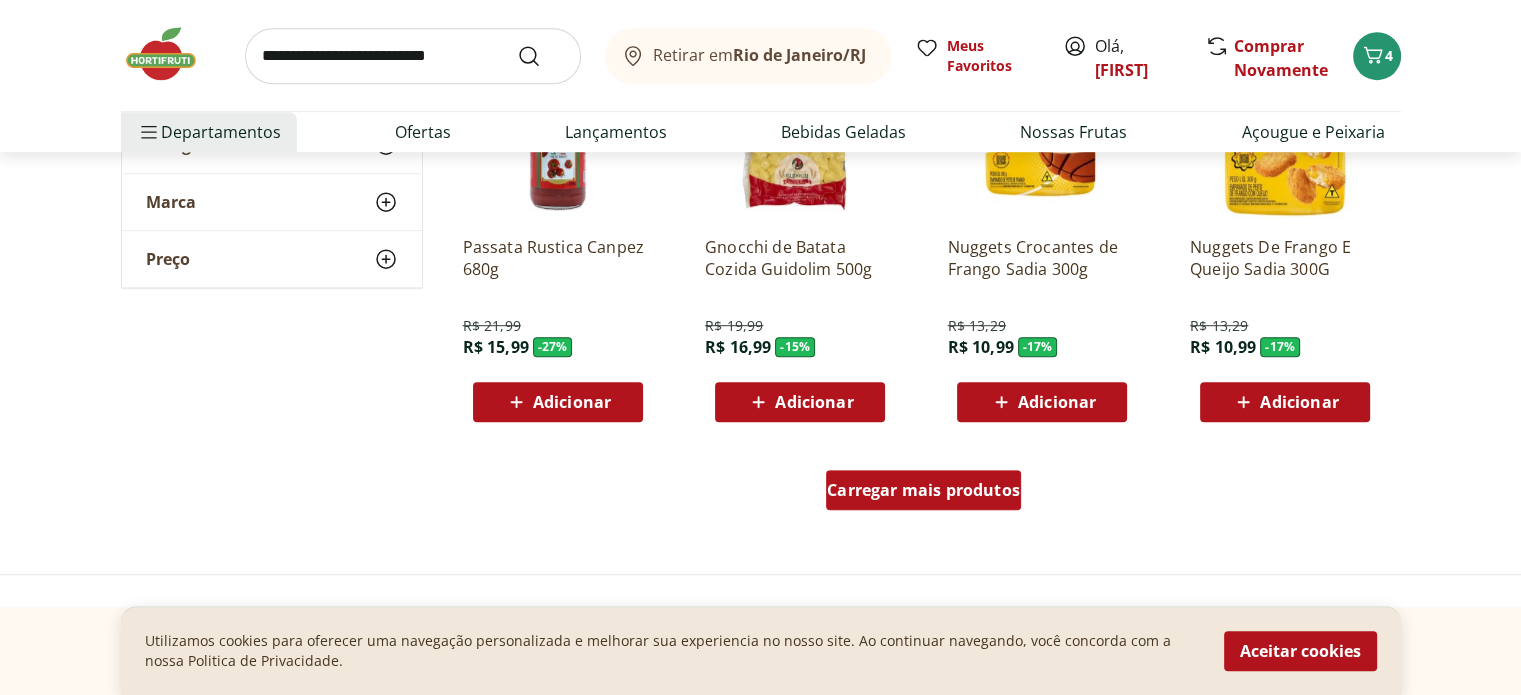 click on "Carregar mais produtos" at bounding box center [923, 490] 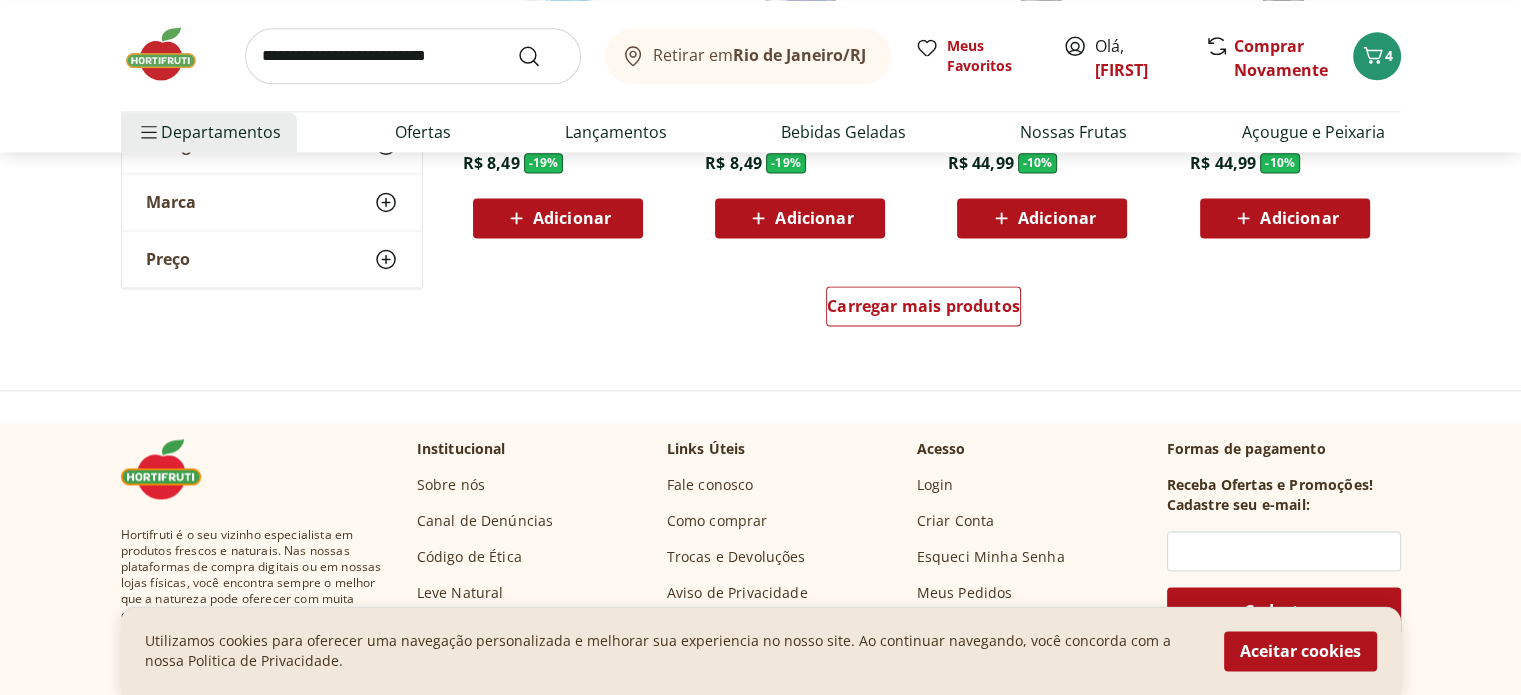 scroll, scrollTop: 2700, scrollLeft: 0, axis: vertical 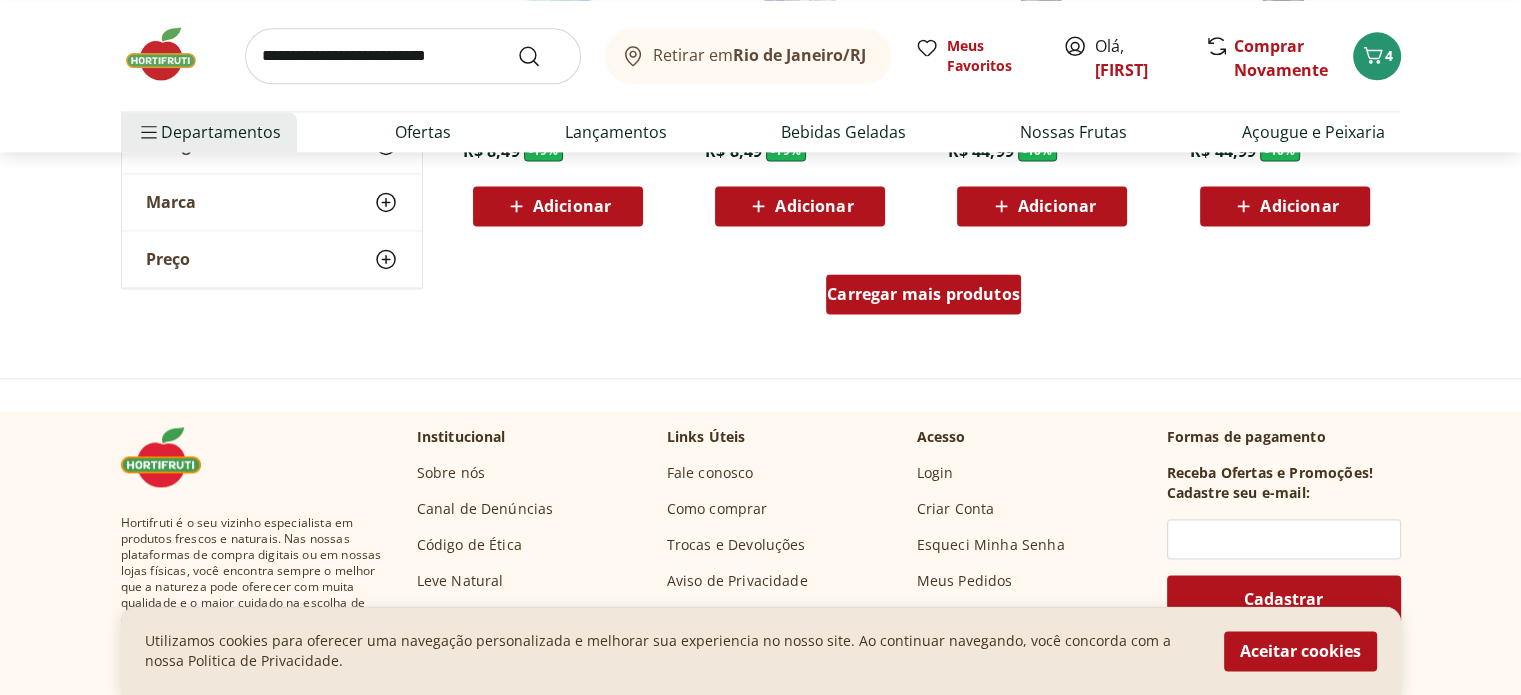 click on "Carregar mais produtos" at bounding box center [923, 294] 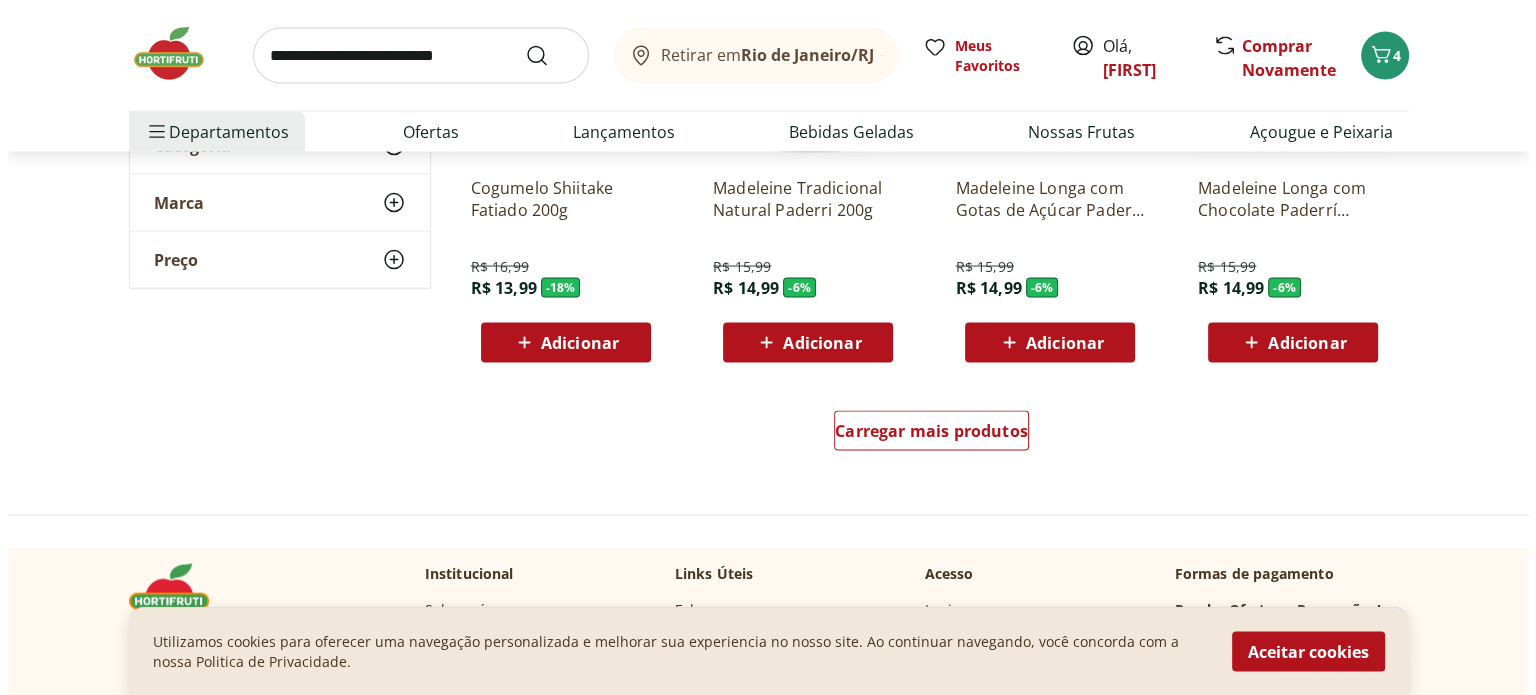 scroll, scrollTop: 3900, scrollLeft: 0, axis: vertical 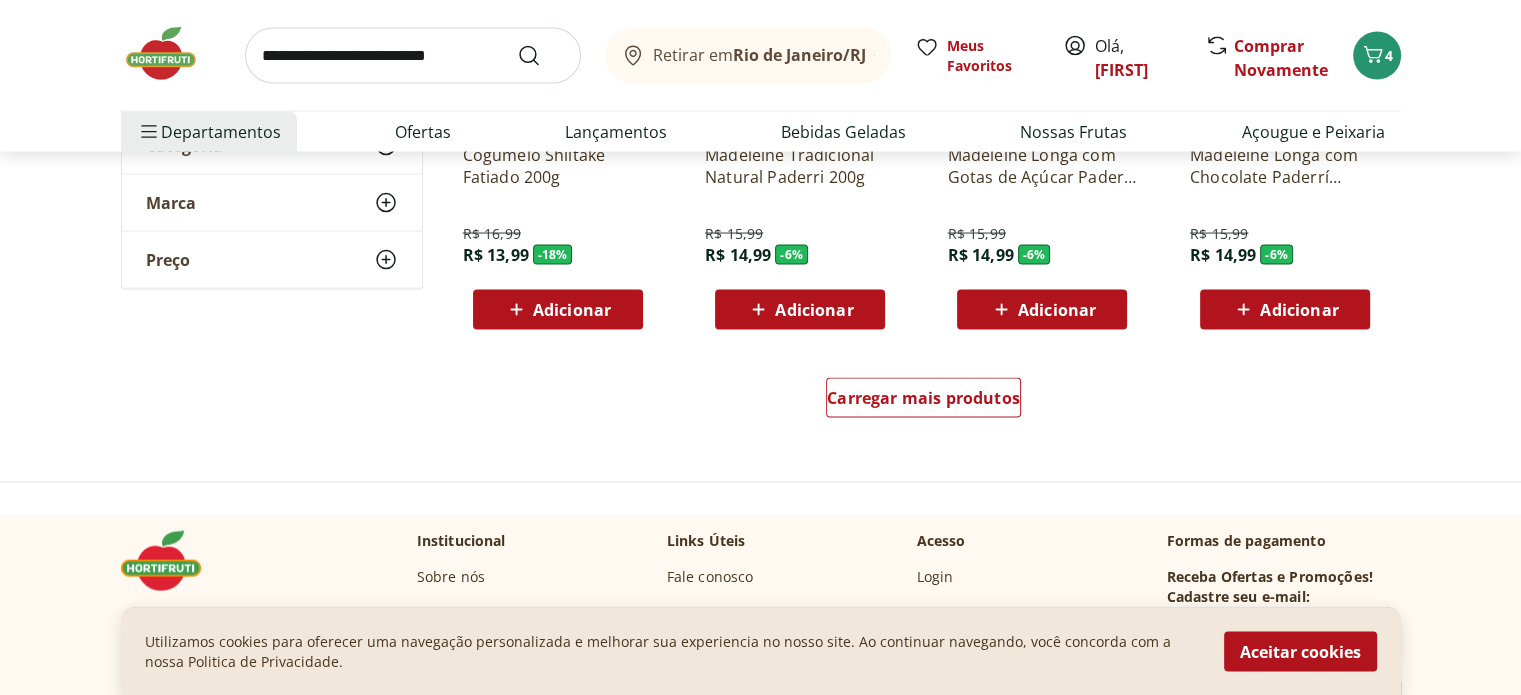 click on "Adicionar" at bounding box center (572, 310) 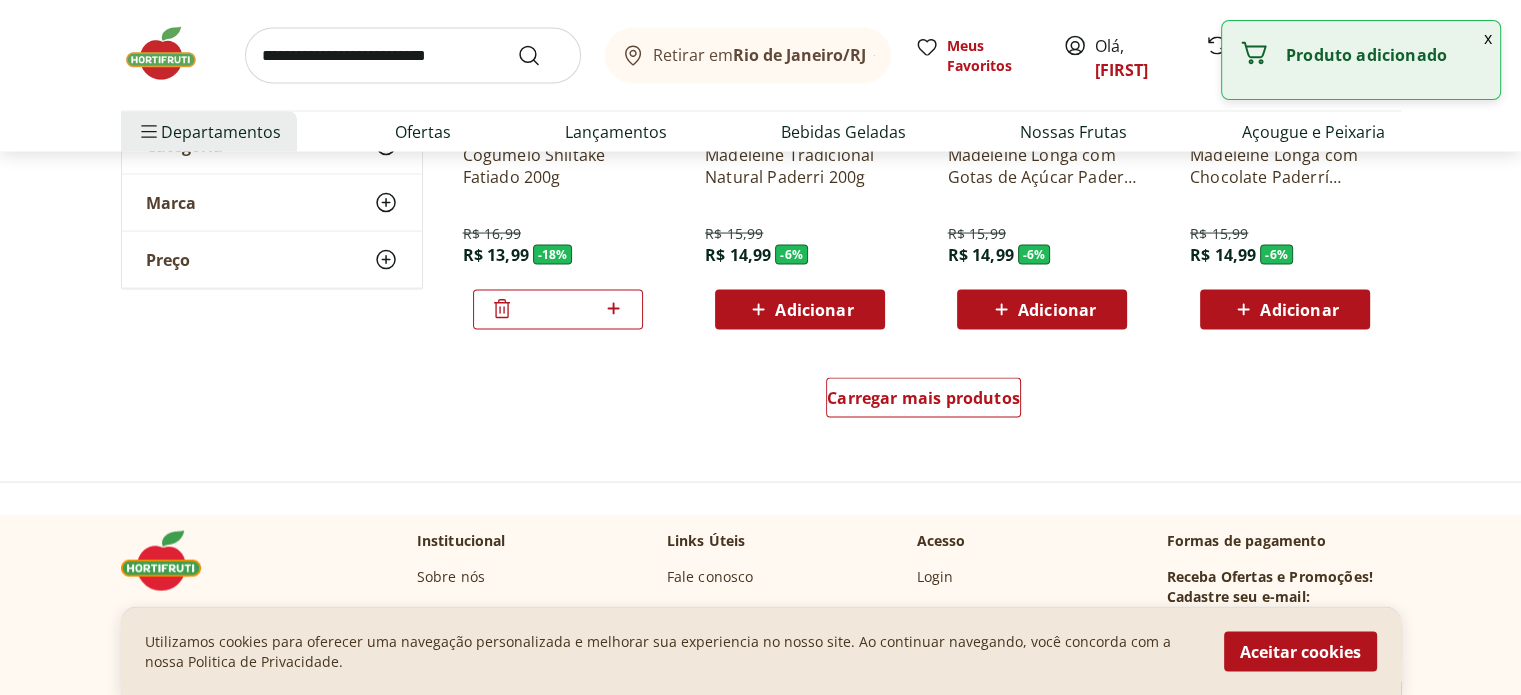 click on "x" at bounding box center (1488, 38) 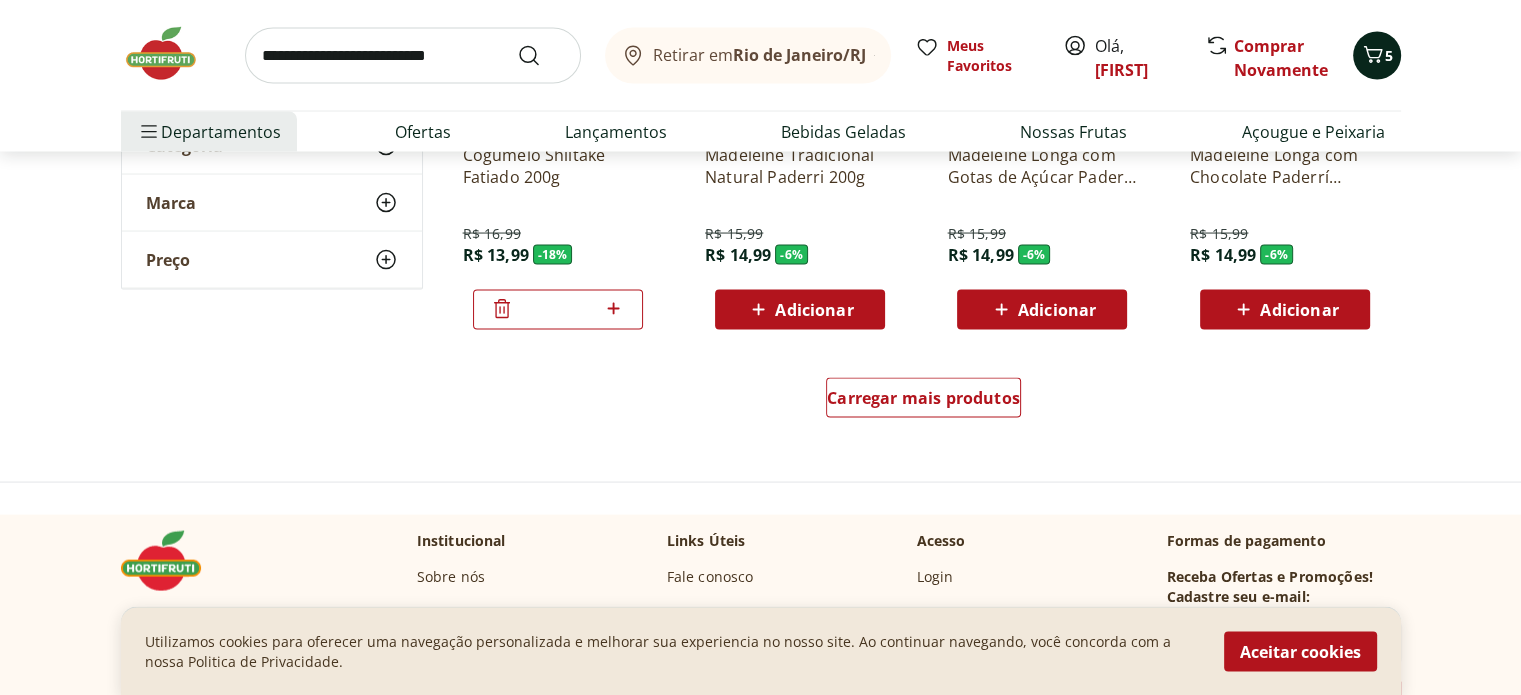 click 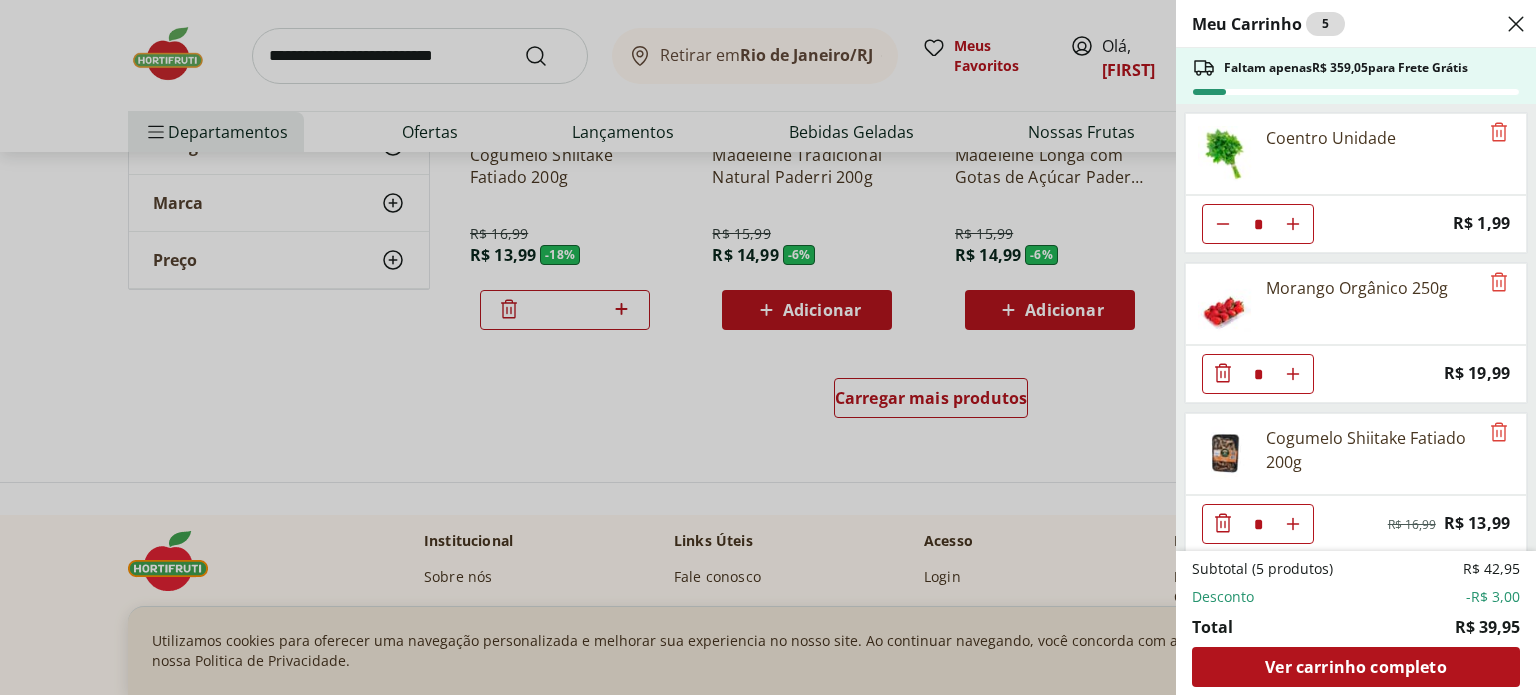 scroll, scrollTop: 7, scrollLeft: 0, axis: vertical 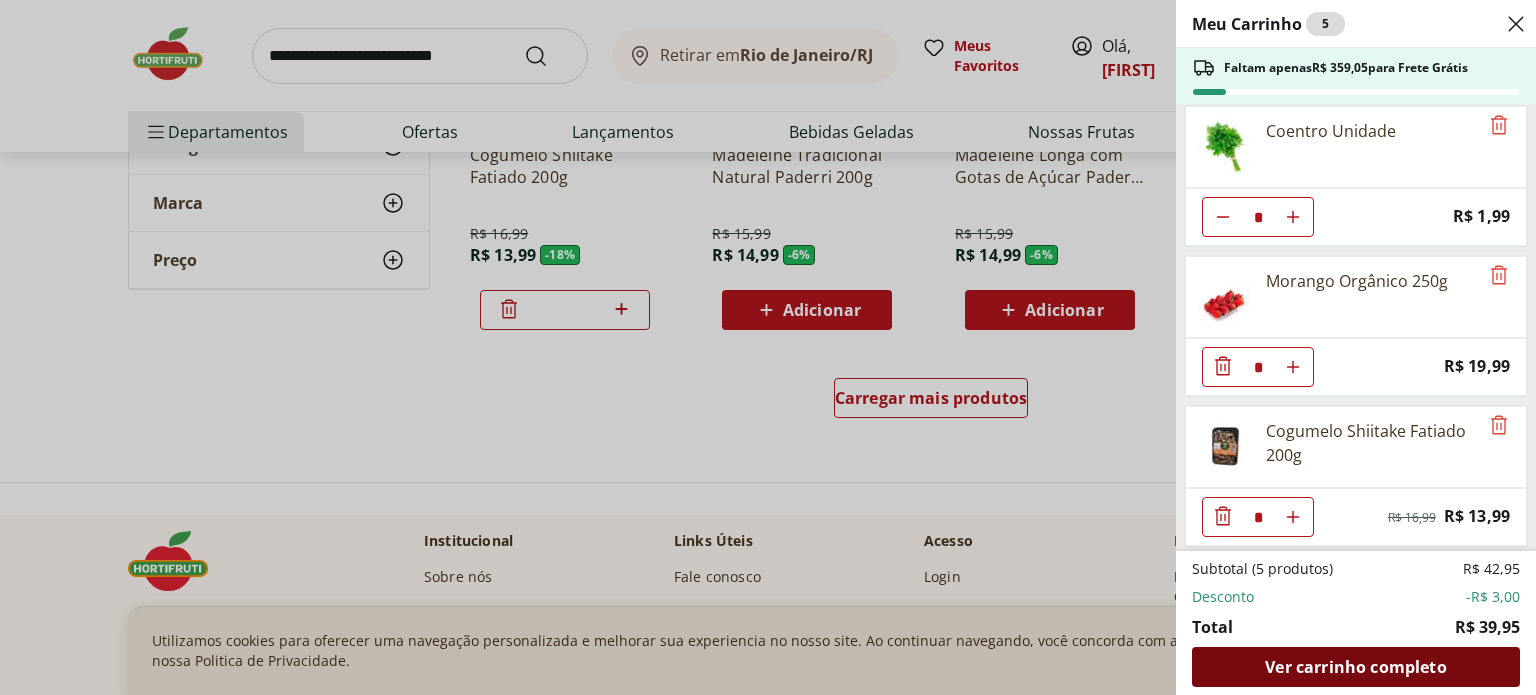 click on "Ver carrinho completo" at bounding box center (1355, 667) 